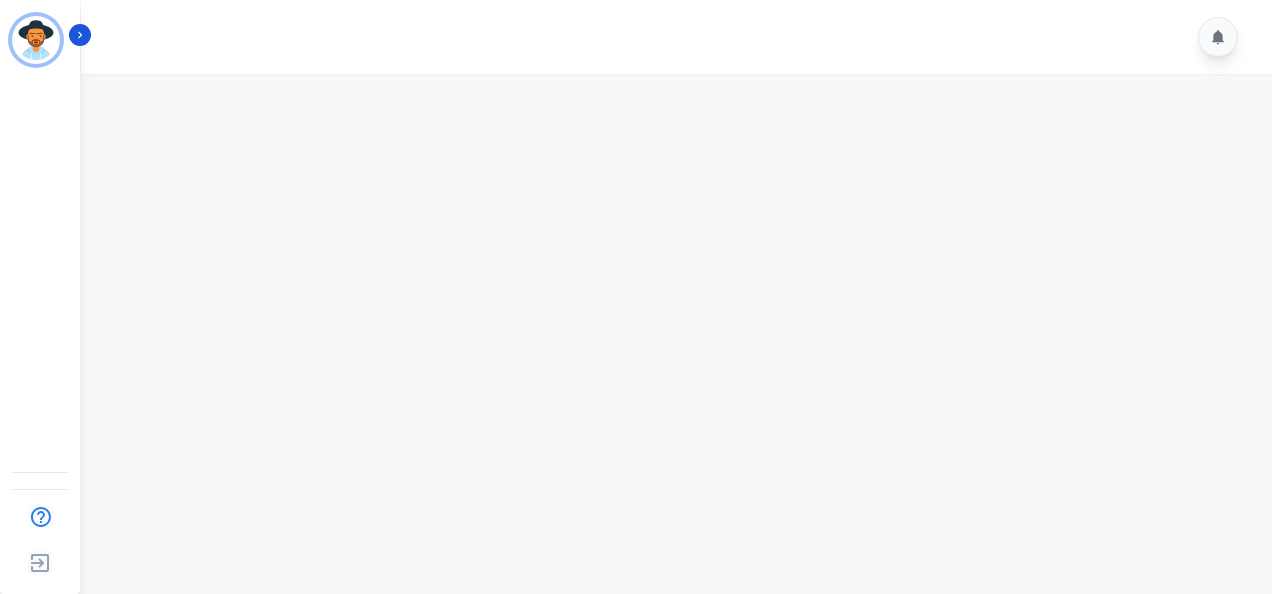 scroll, scrollTop: 0, scrollLeft: 0, axis: both 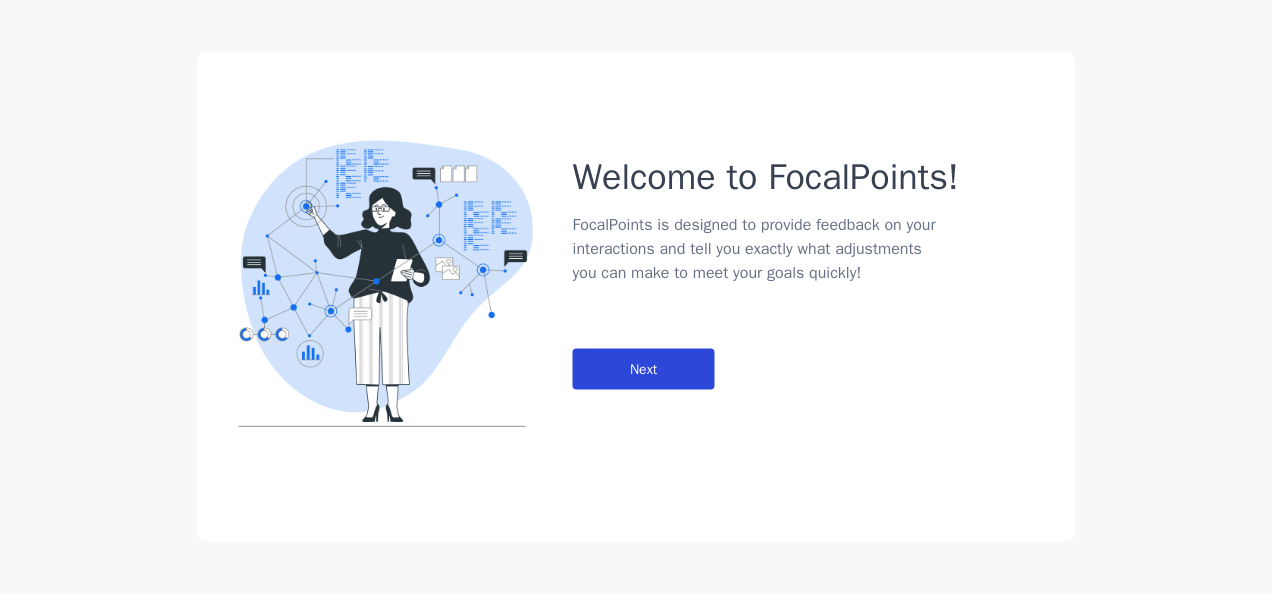 click on "Next" at bounding box center [644, 369] 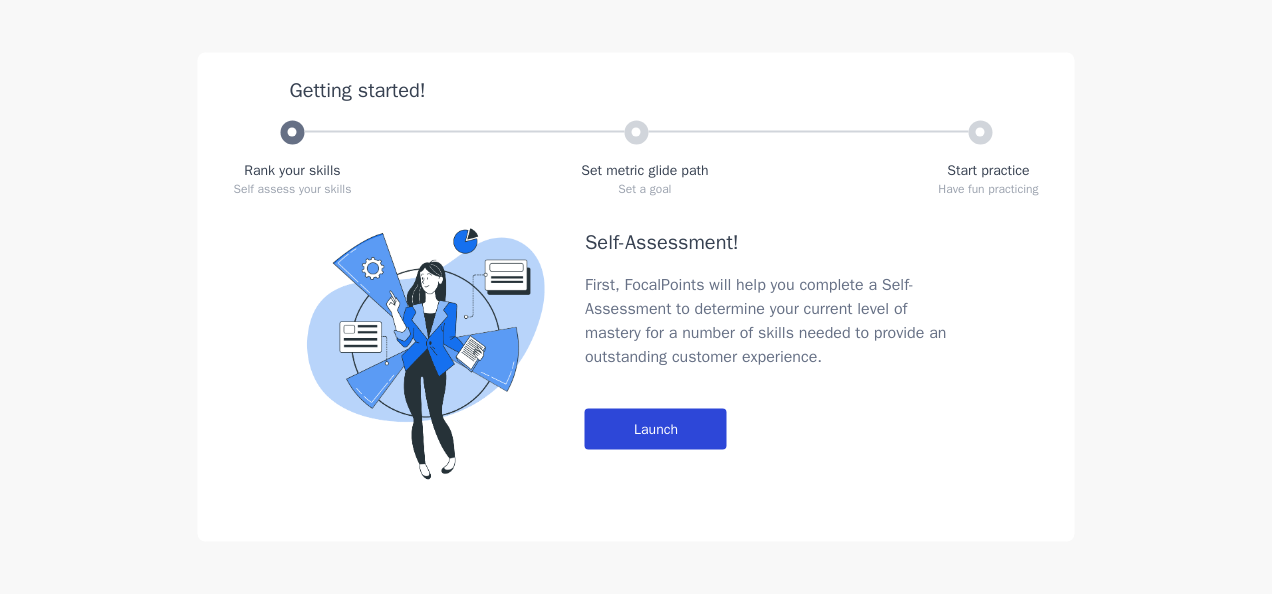 click on "Launch" at bounding box center (656, 429) 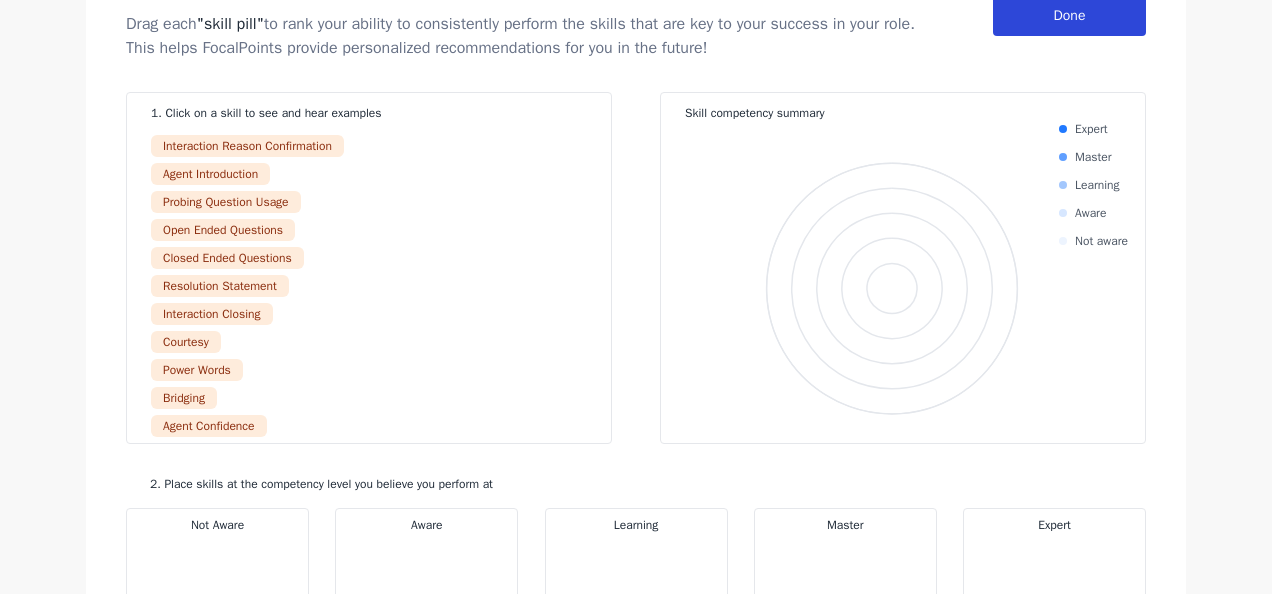 click on "Done" at bounding box center [1069, 15] 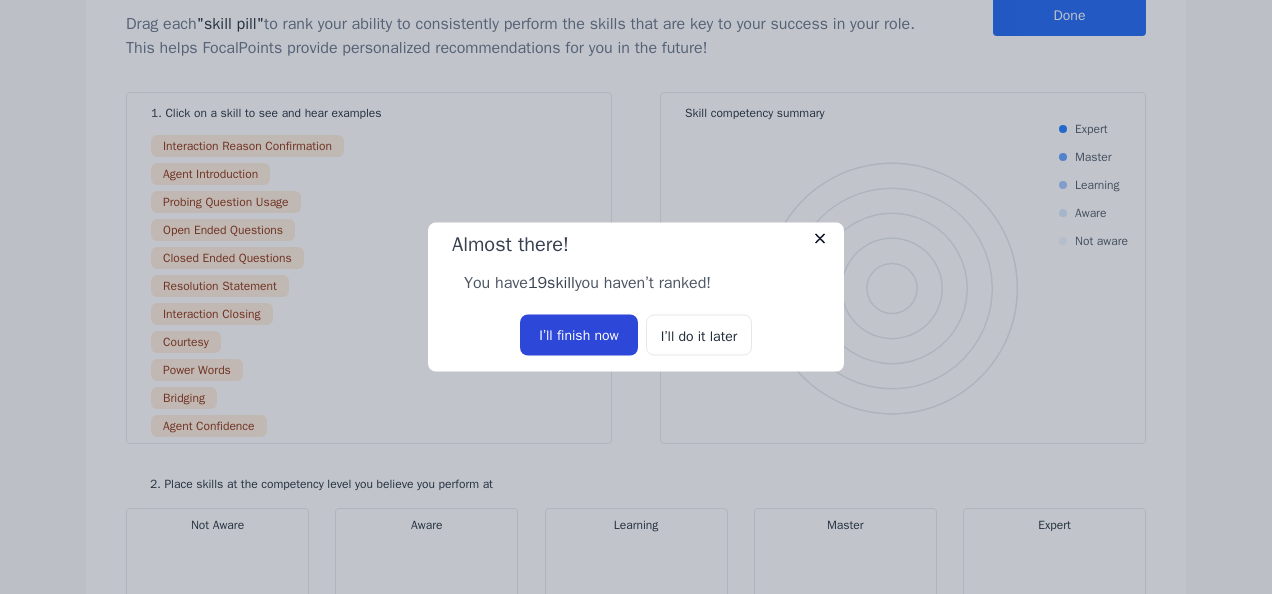 click on "I’ll finish now" at bounding box center [579, 335] 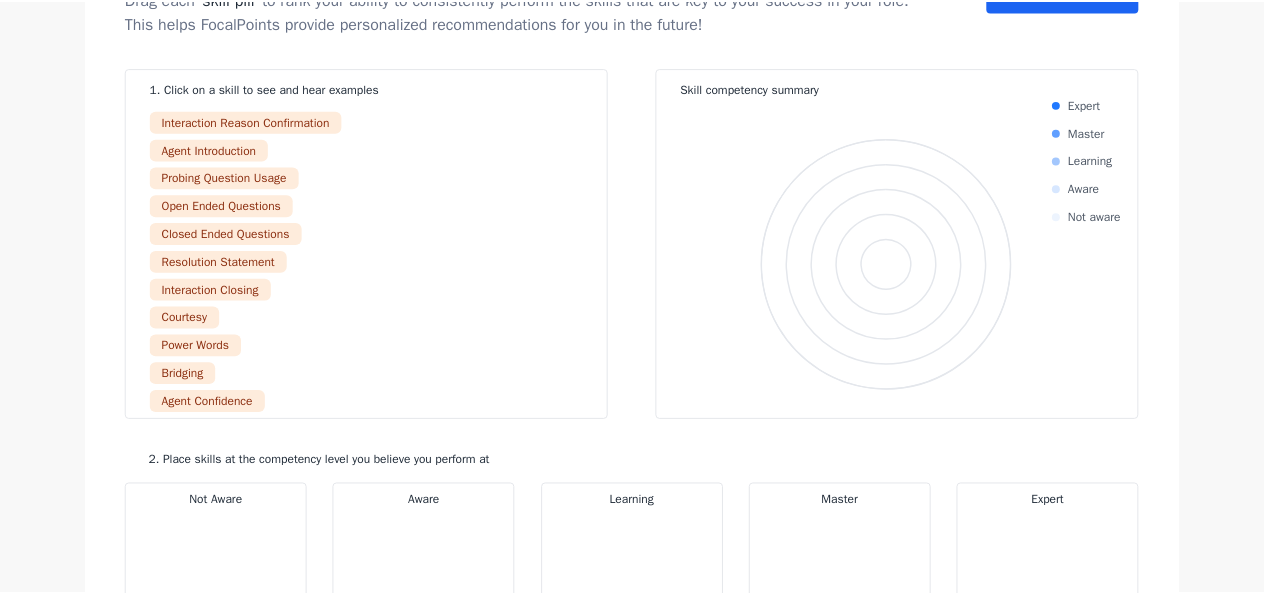 scroll, scrollTop: 0, scrollLeft: 0, axis: both 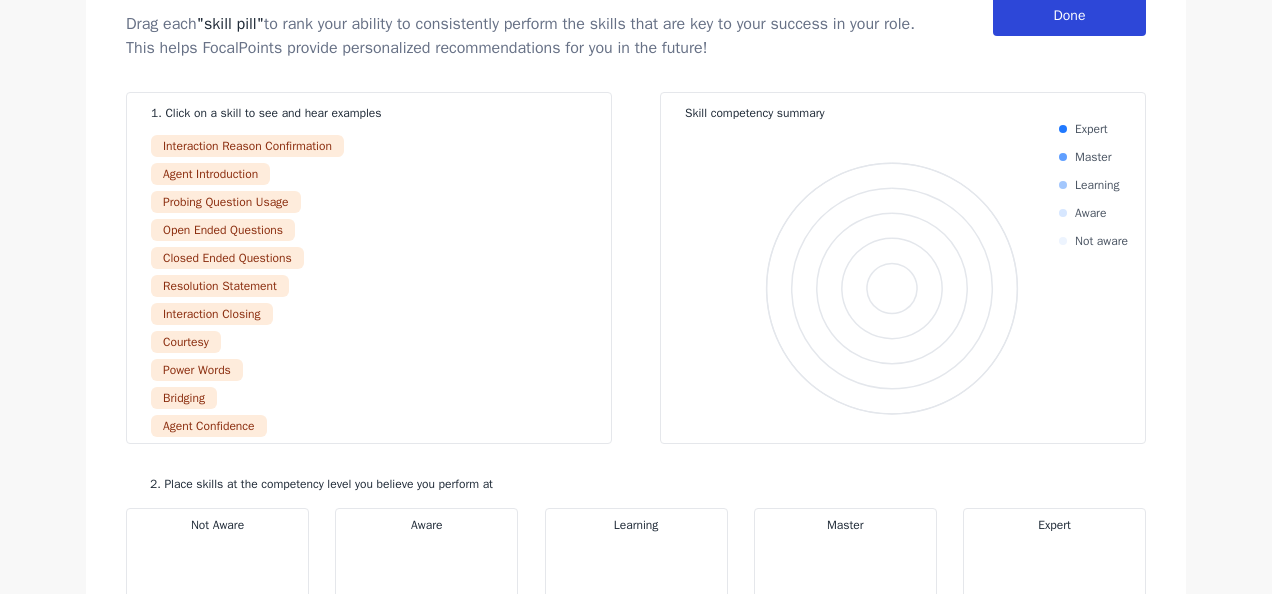 click on "Done" at bounding box center (1069, 15) 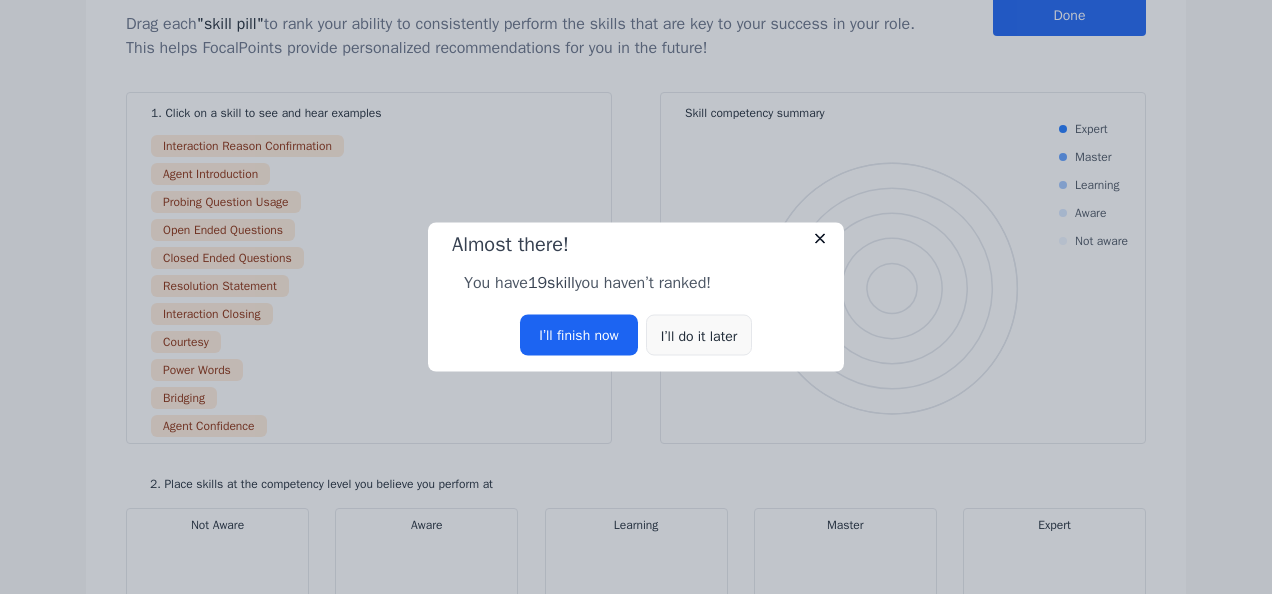 click on "I’ll do it later" at bounding box center [699, 335] 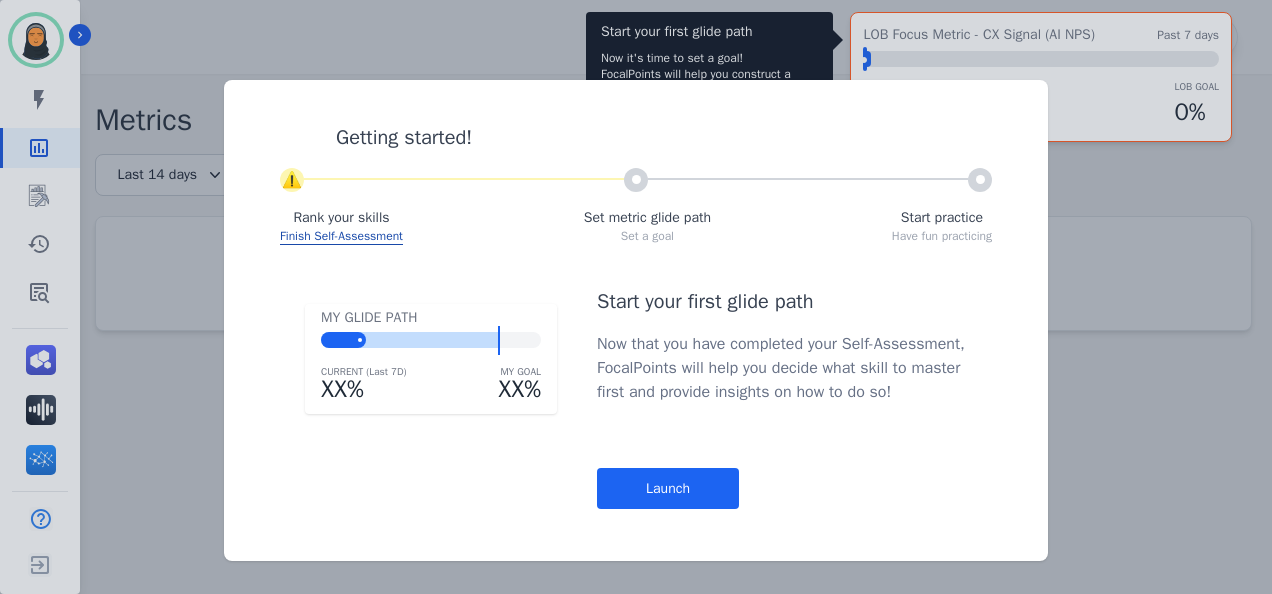 click on "Getting started!     ⚠               Rank your skills   Finish Self-Assessment   Set metric glide path
Set a goal   Start practice
Have fun practicing   MY GLIDE PATH
CURRENT (Last 7D)
XX%
MY GOAL
XX%   Start your first glide path   Now that you have completed your Self-Assessment, FocalPoints will help
you decide what skill to master first and provide insights on how to do
so!   Launch" 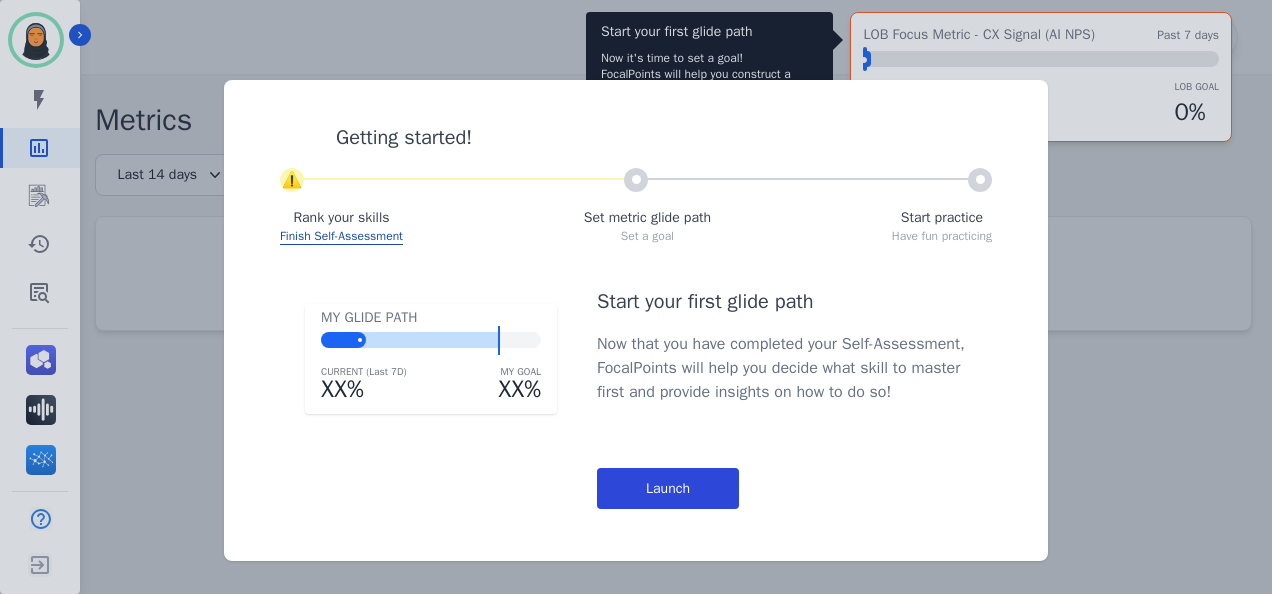 click on "Launch" at bounding box center (668, 488) 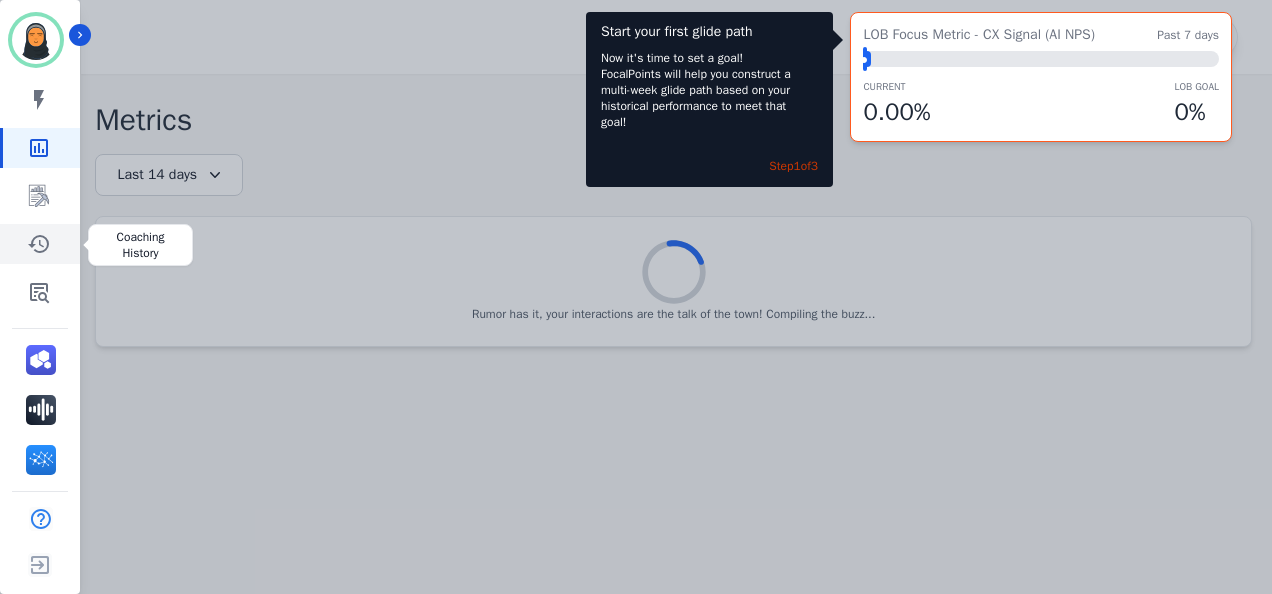 click 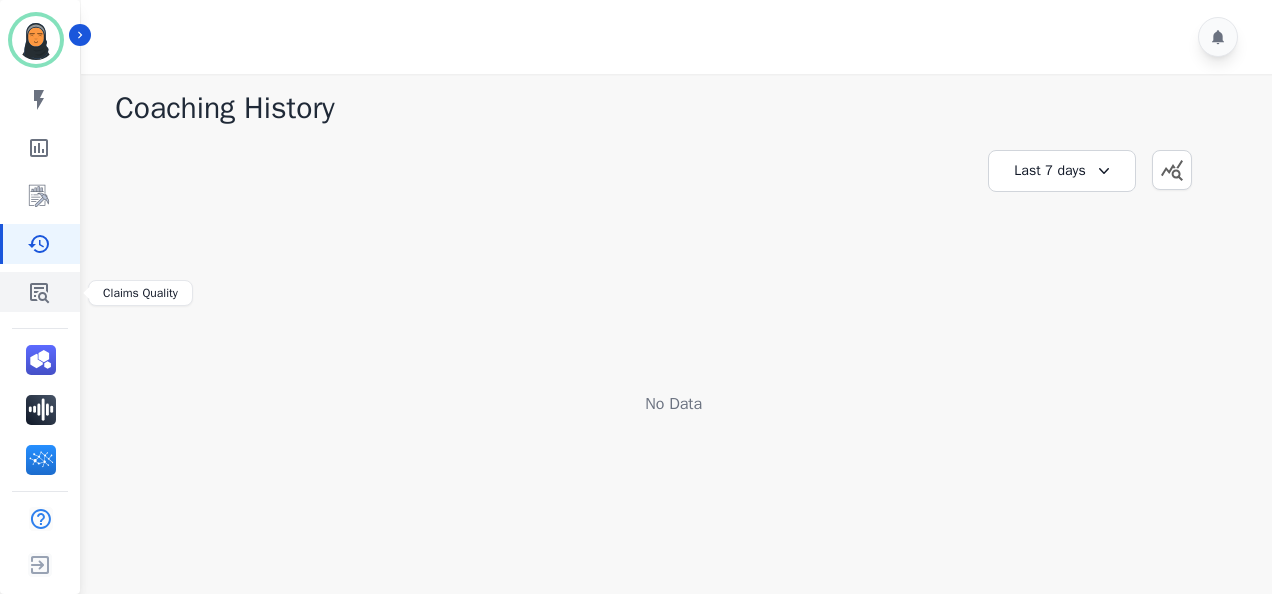 click 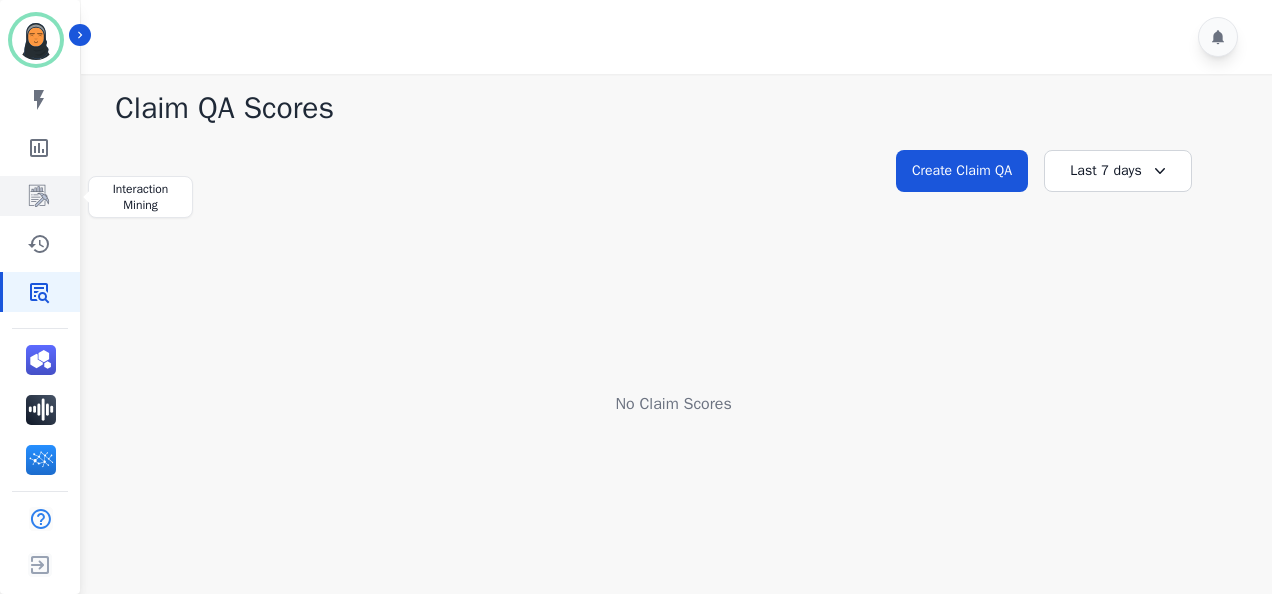 click at bounding box center (41, 196) 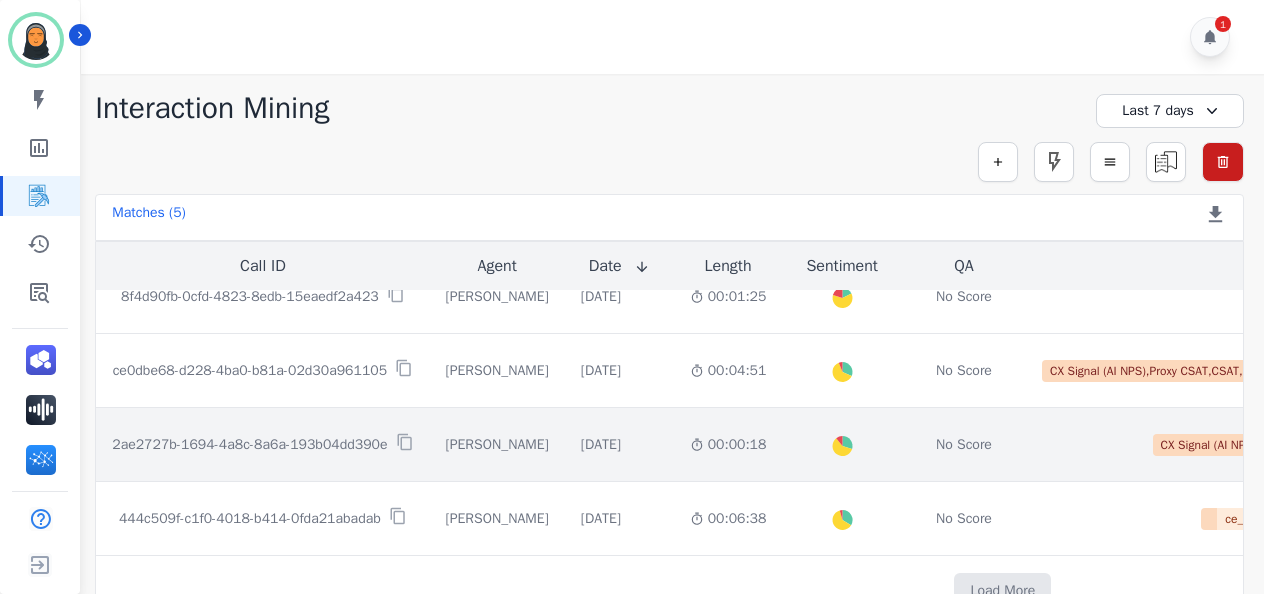 scroll, scrollTop: 109, scrollLeft: 0, axis: vertical 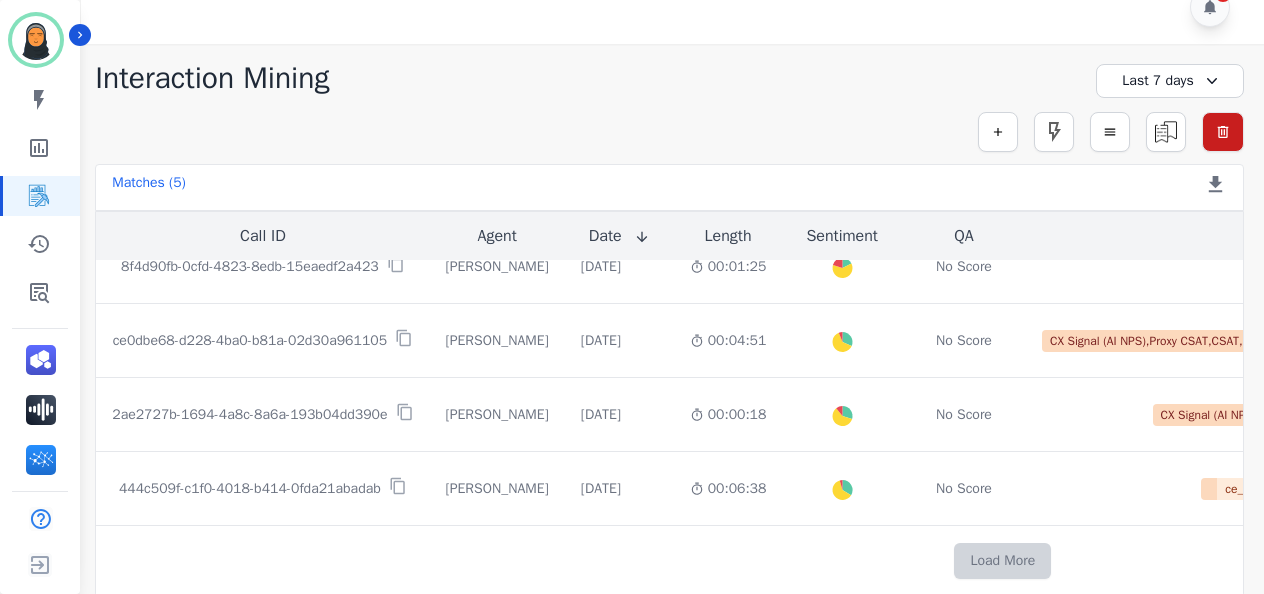 click on "Load More" at bounding box center [1002, 561] 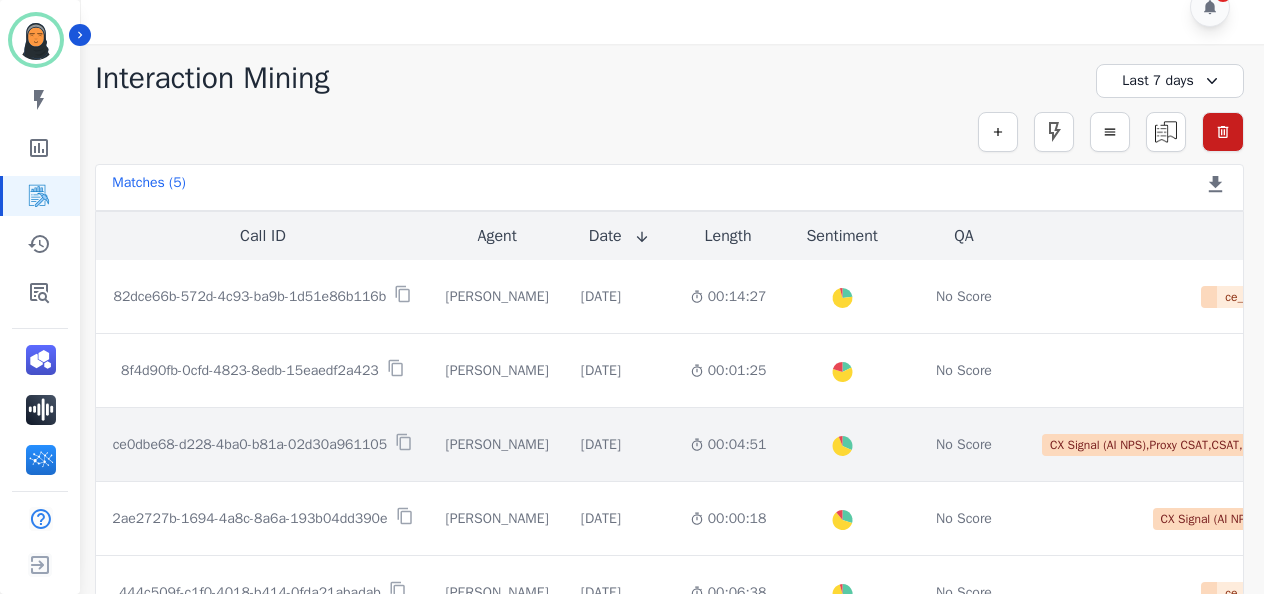 scroll, scrollTop: 0, scrollLeft: 0, axis: both 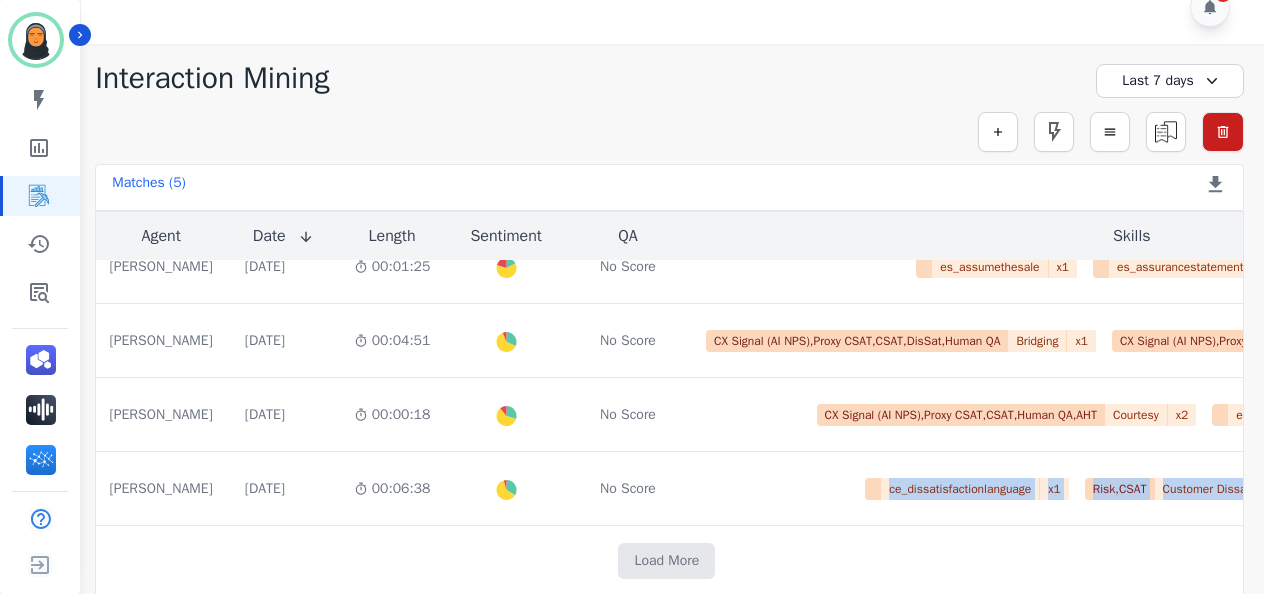 drag, startPoint x: 736, startPoint y: 592, endPoint x: 424, endPoint y: 581, distance: 312.19385 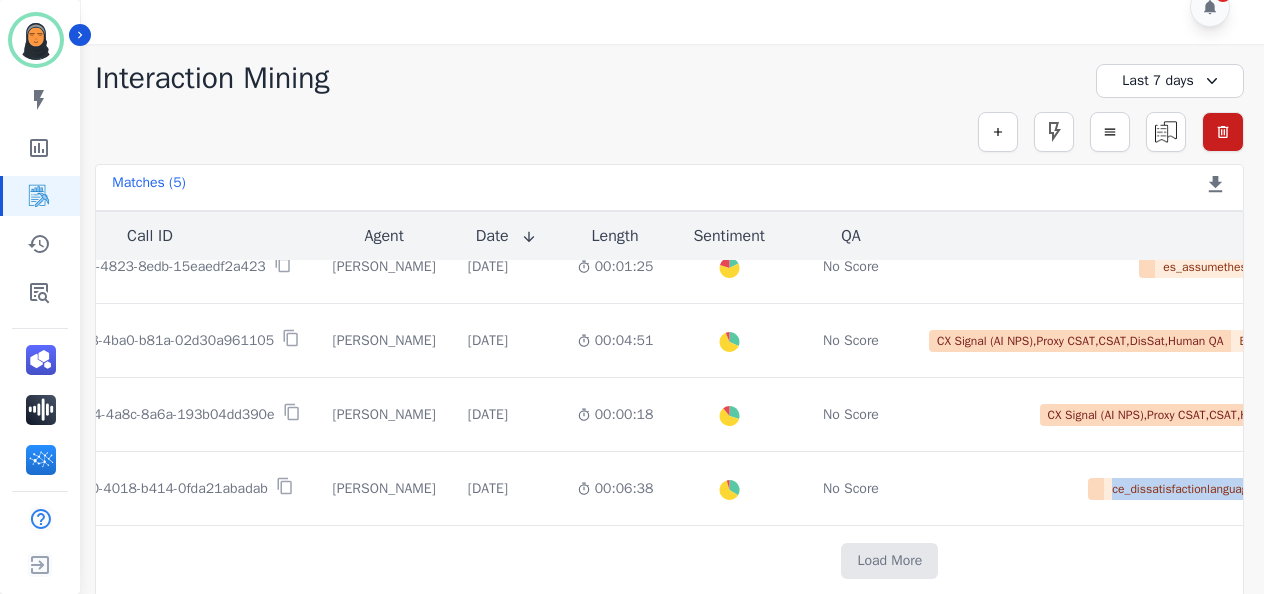 scroll, scrollTop: 109, scrollLeft: 0, axis: vertical 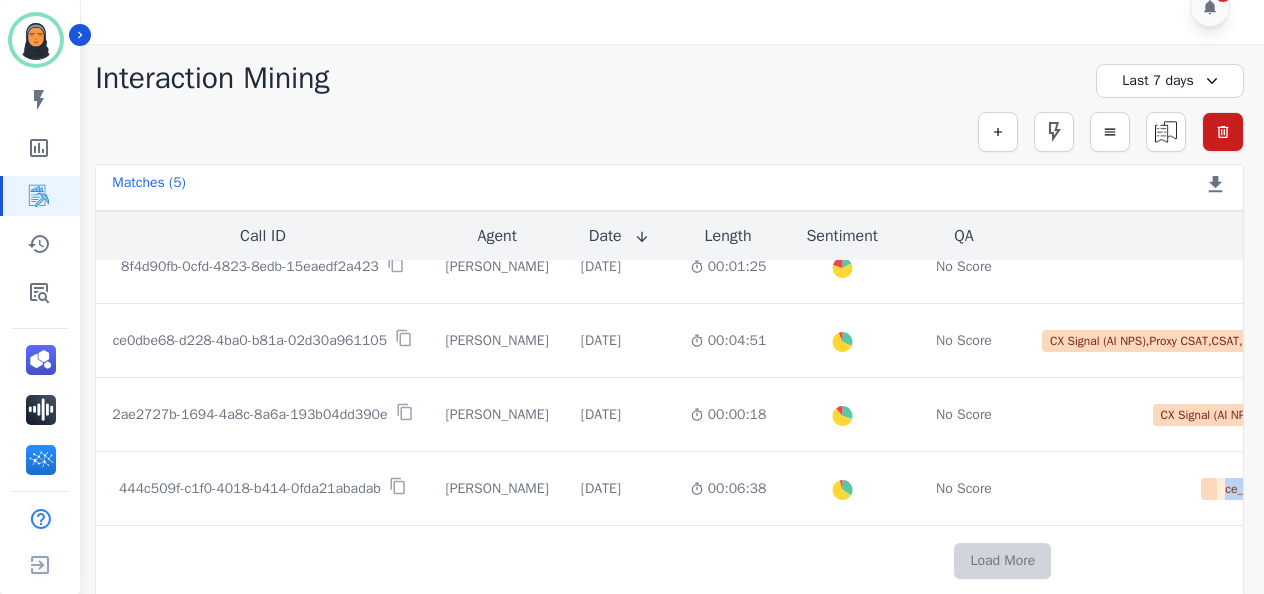click on "Load More" at bounding box center [1002, 561] 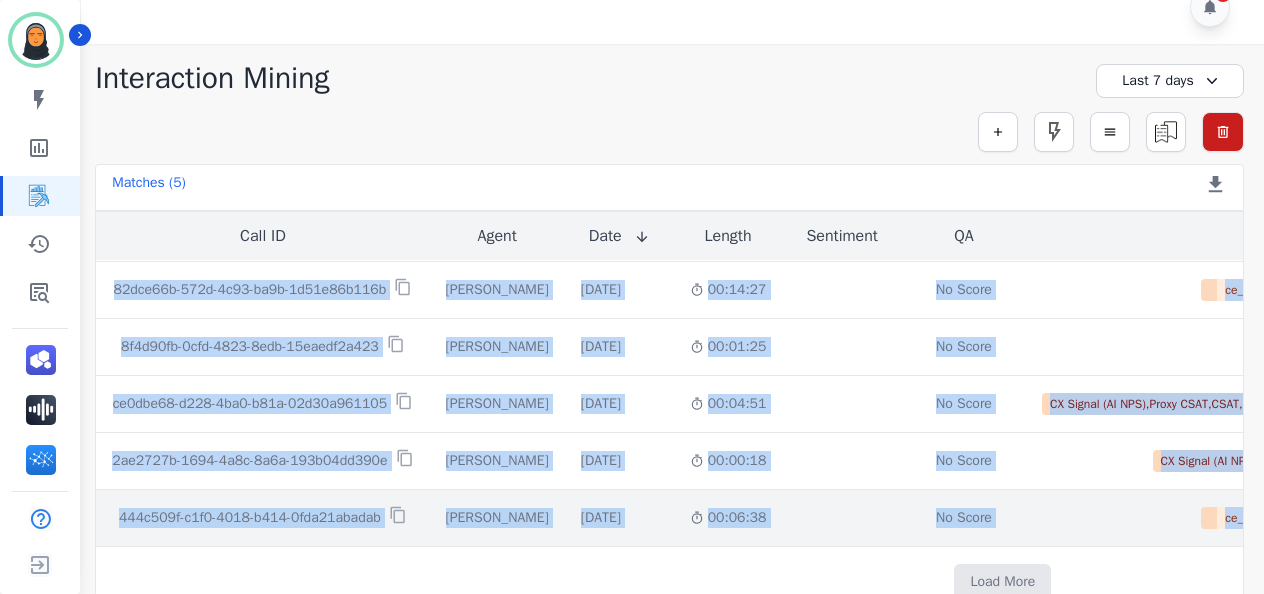 scroll, scrollTop: 392, scrollLeft: 0, axis: vertical 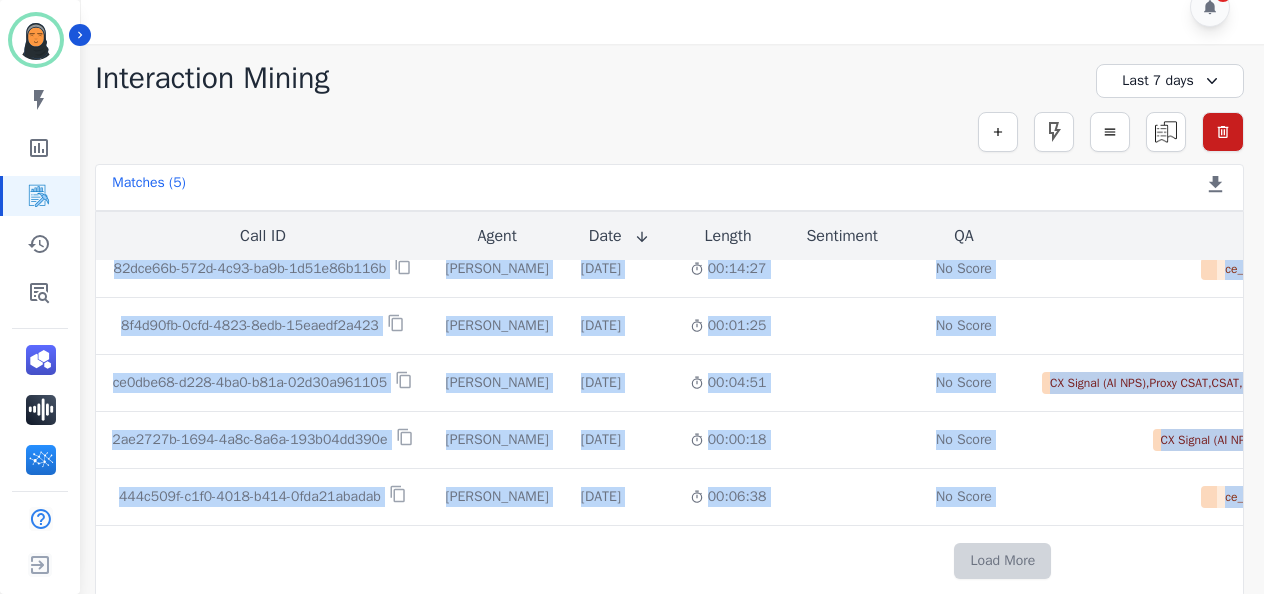 click on "Load More" at bounding box center [1002, 561] 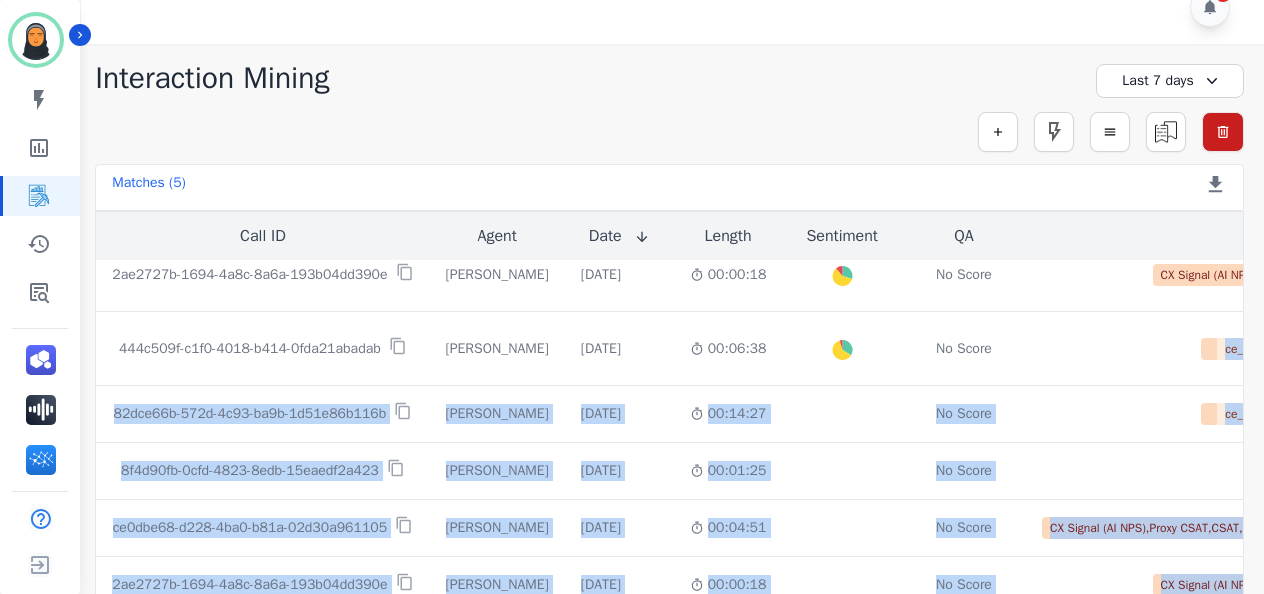 scroll, scrollTop: 0, scrollLeft: 0, axis: both 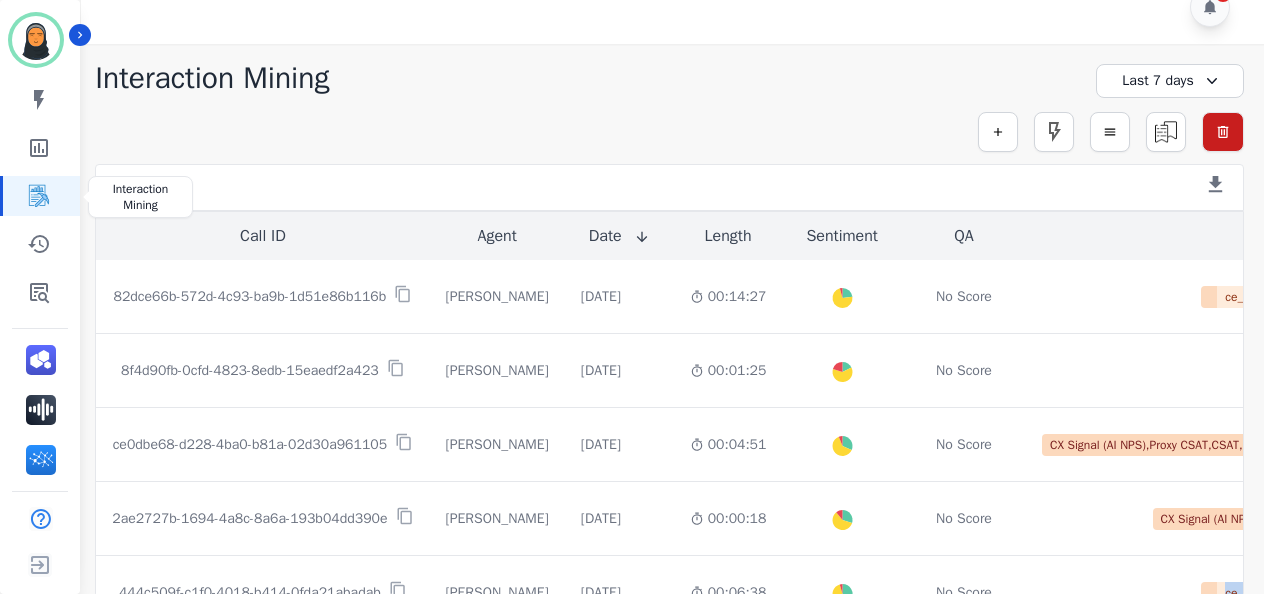 click 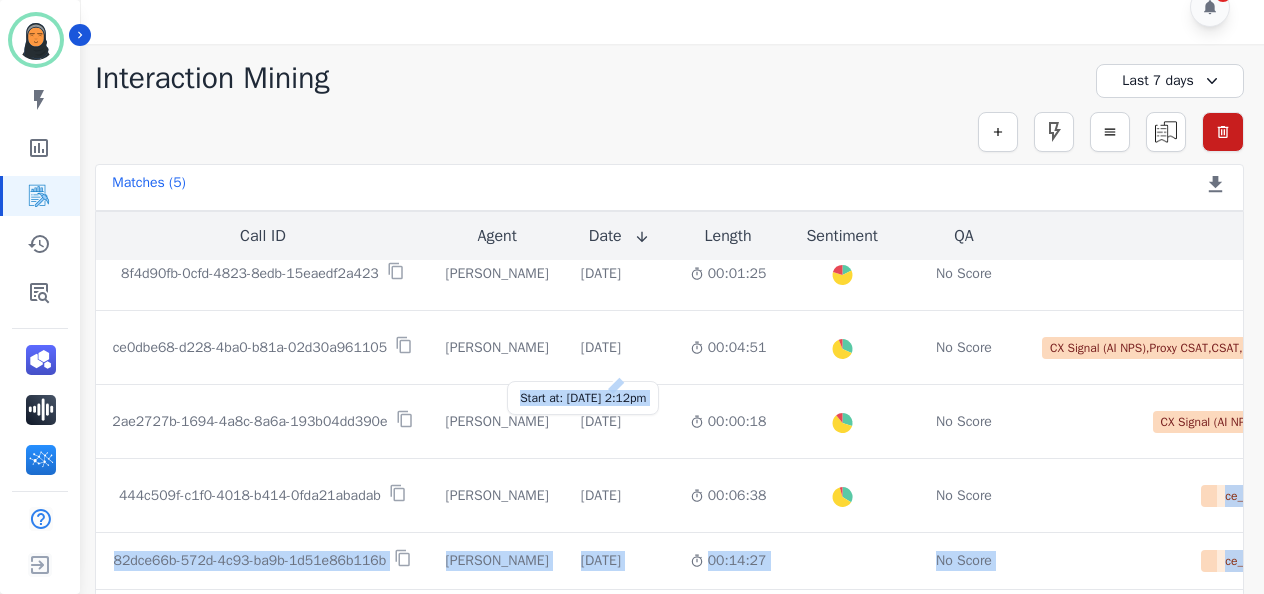 scroll, scrollTop: 0, scrollLeft: 0, axis: both 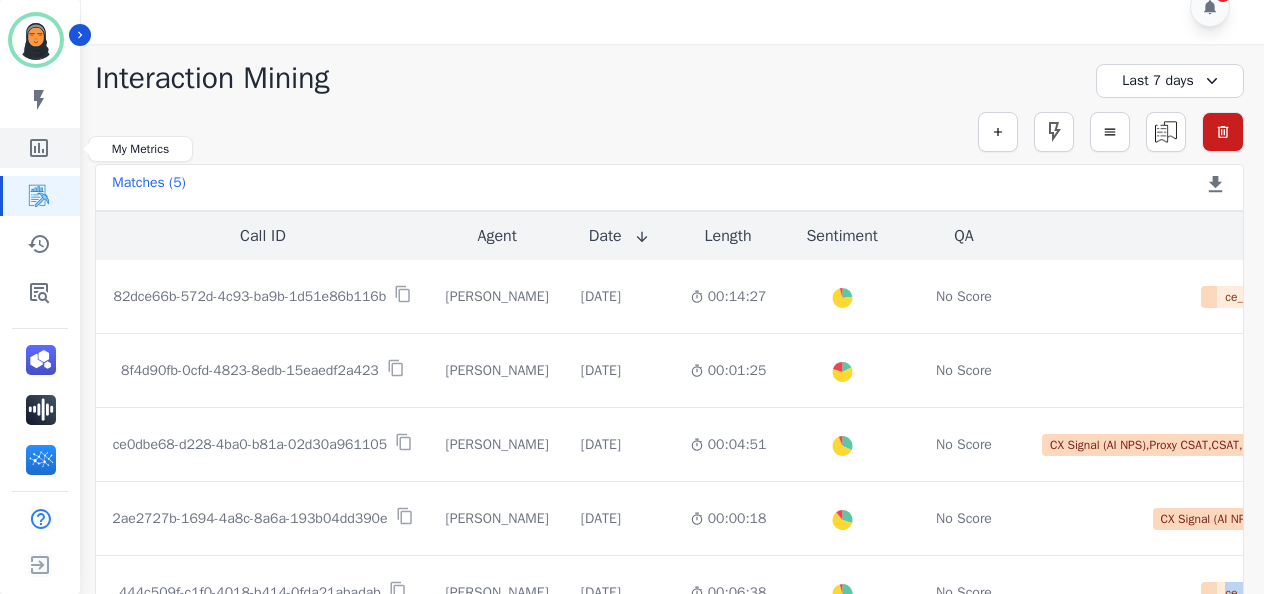 click at bounding box center [41, 148] 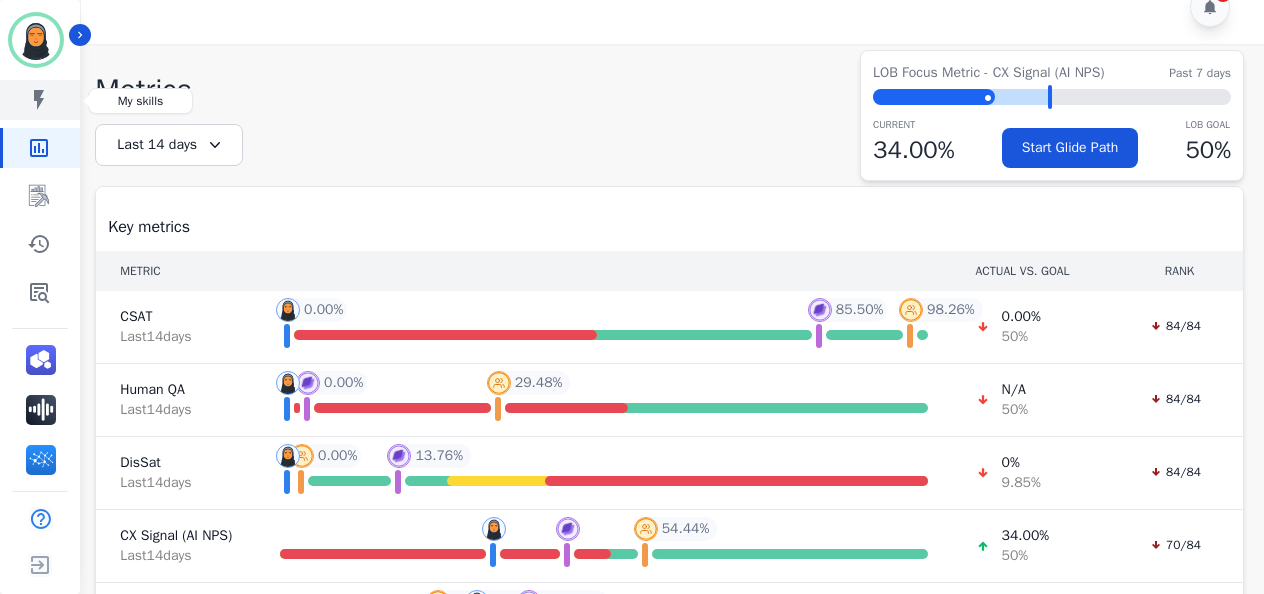 click 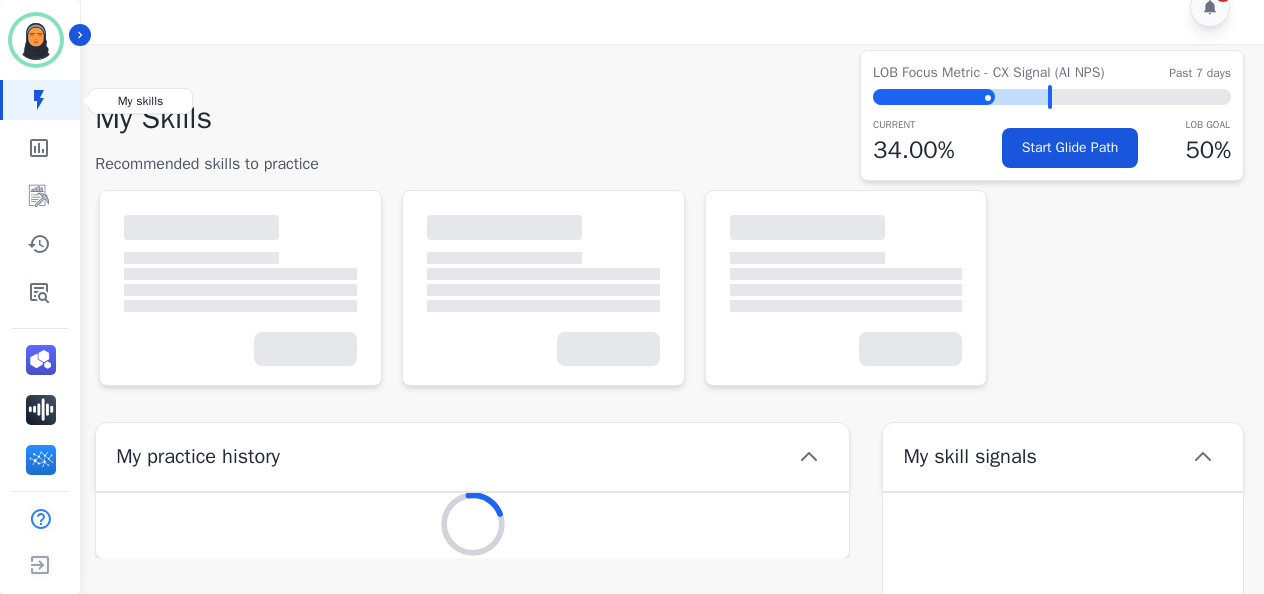 scroll, scrollTop: 0, scrollLeft: 0, axis: both 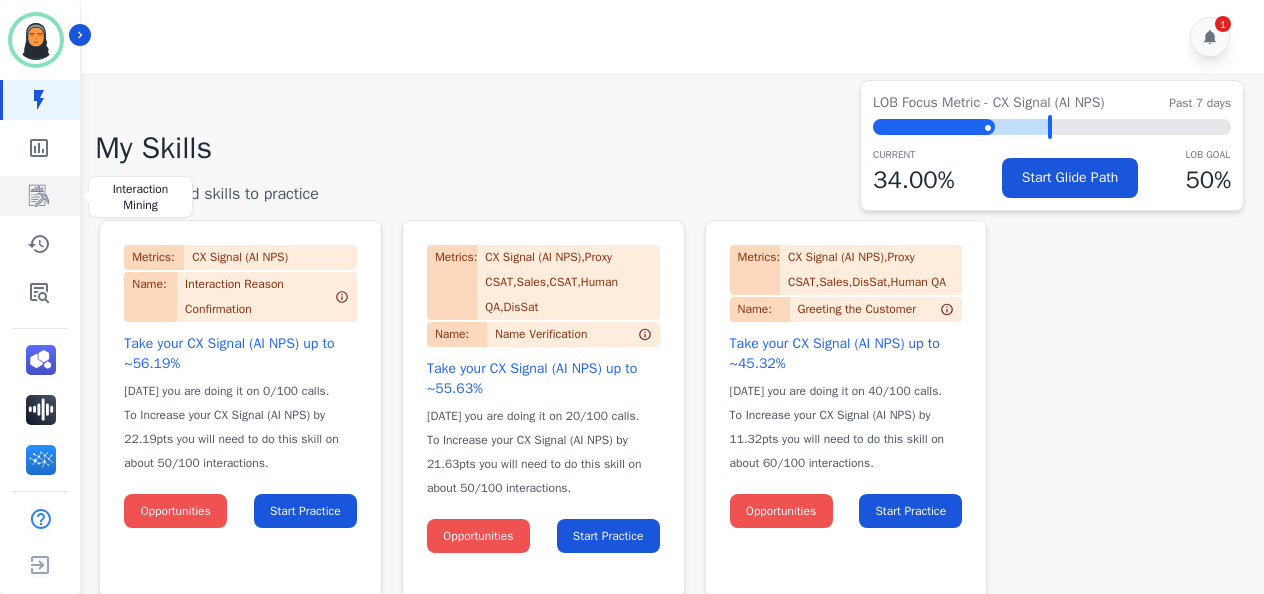 click at bounding box center [41, 196] 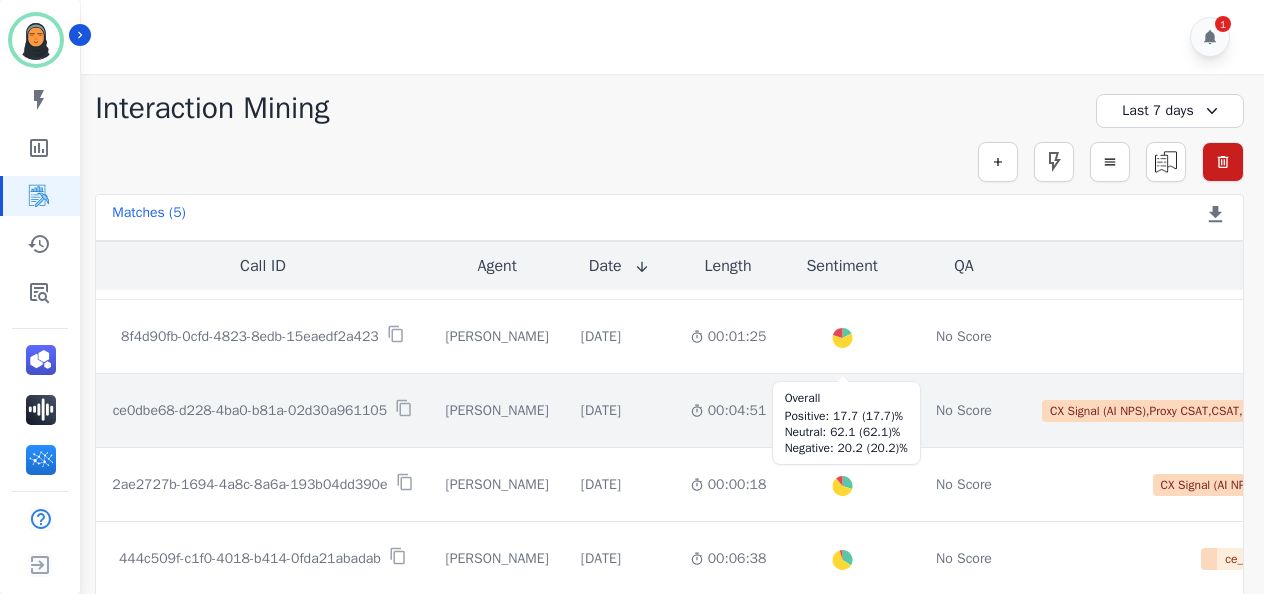scroll, scrollTop: 122, scrollLeft: 0, axis: vertical 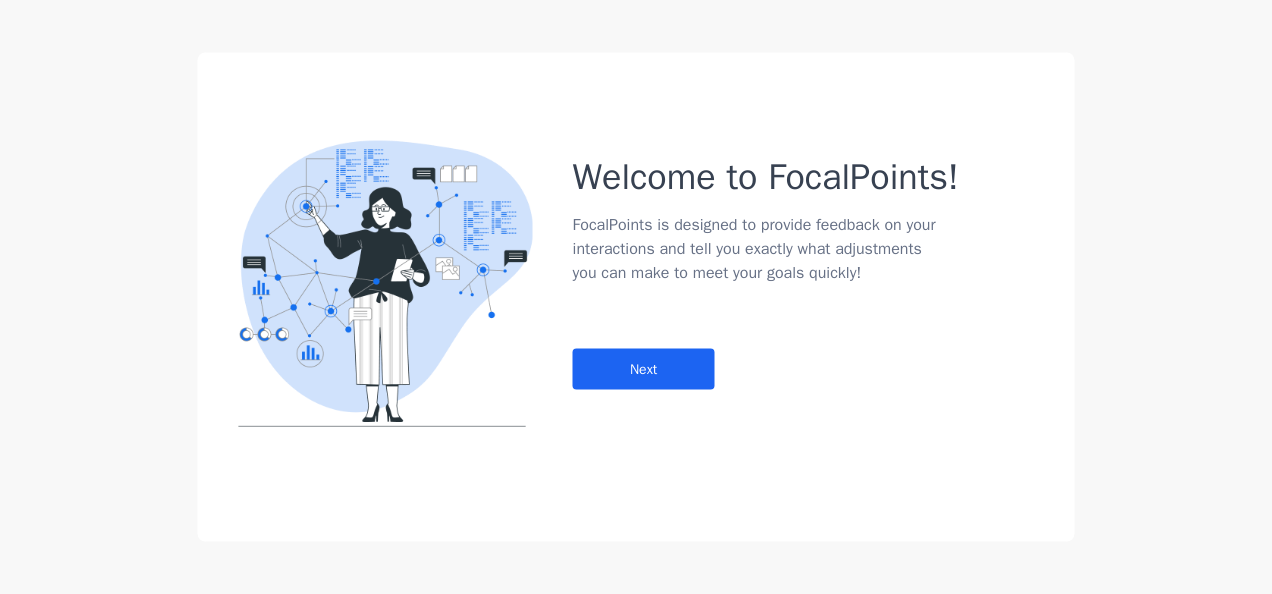 click on "Welcome to FocalPoints!   FocalPoints is designed to provide feedback on your interactions and
tell you exactly what adjustments you can make to meet your goals
quickly!   Next" 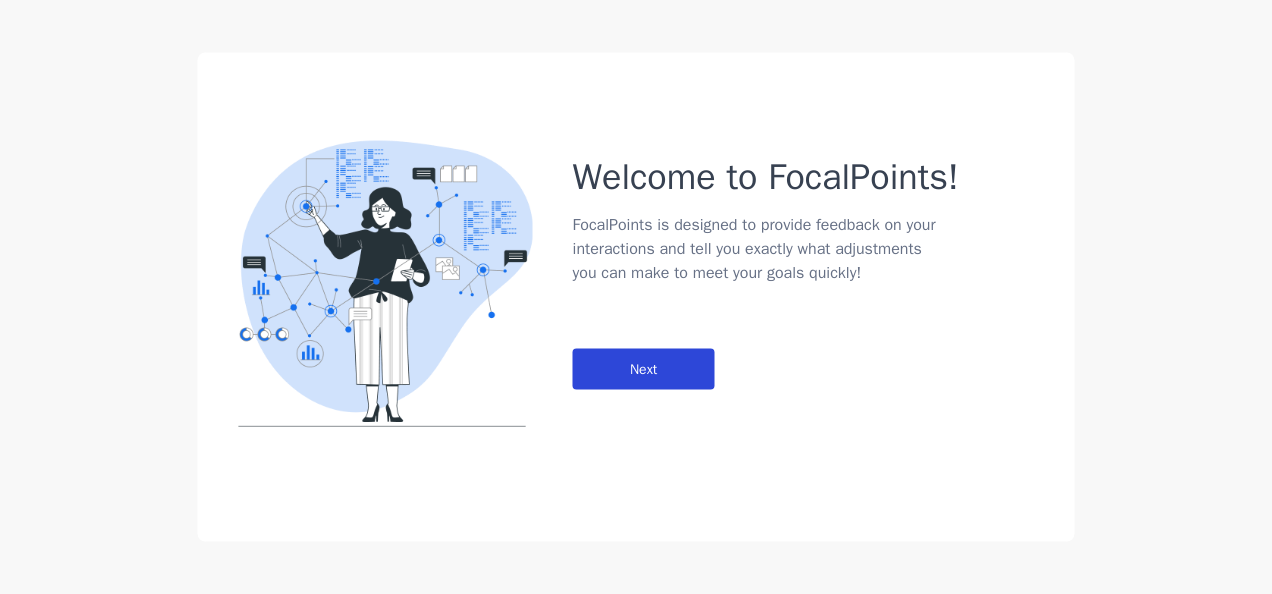 click on "Next" at bounding box center (644, 369) 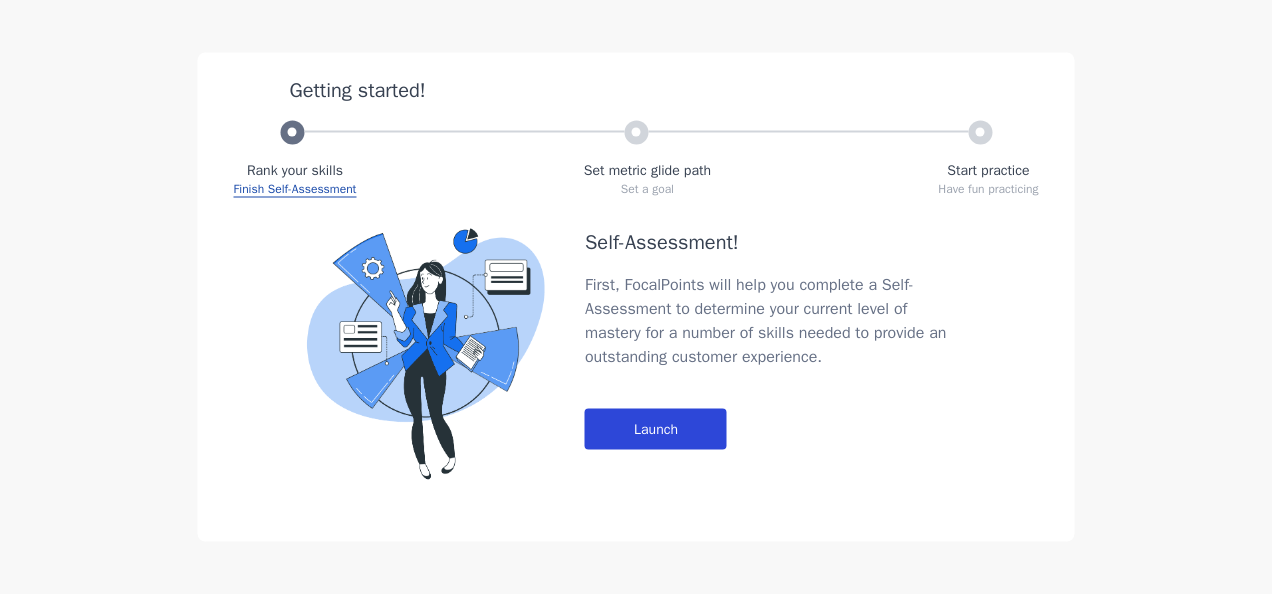 click on "Launch" at bounding box center [656, 429] 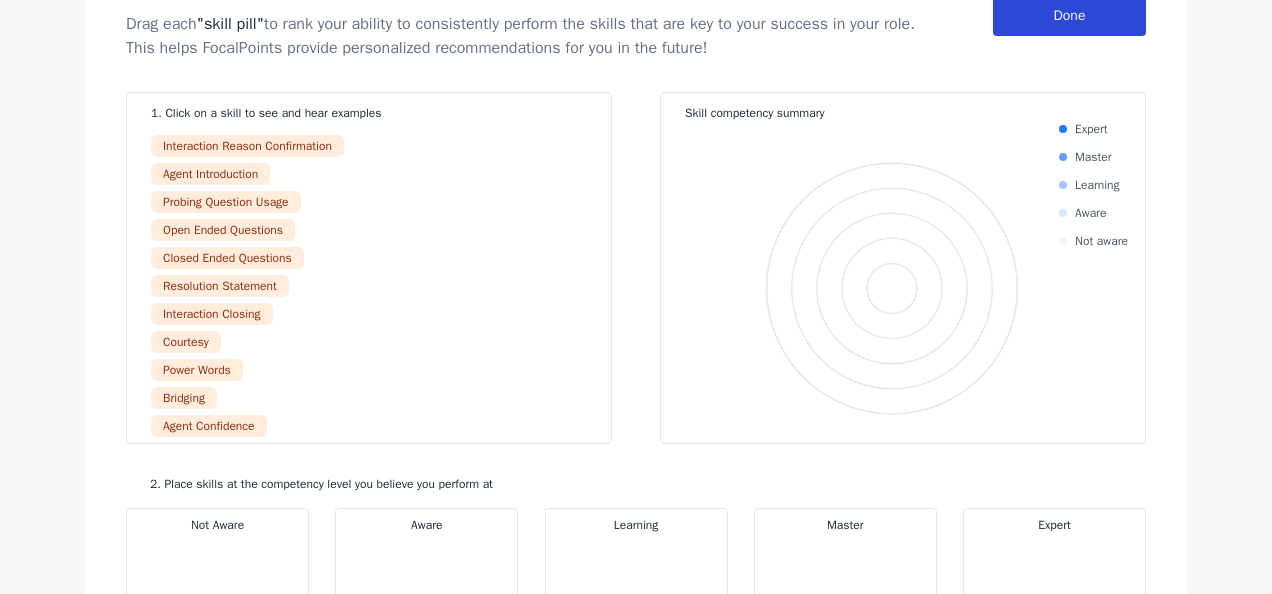 click on "Done" at bounding box center [1069, 15] 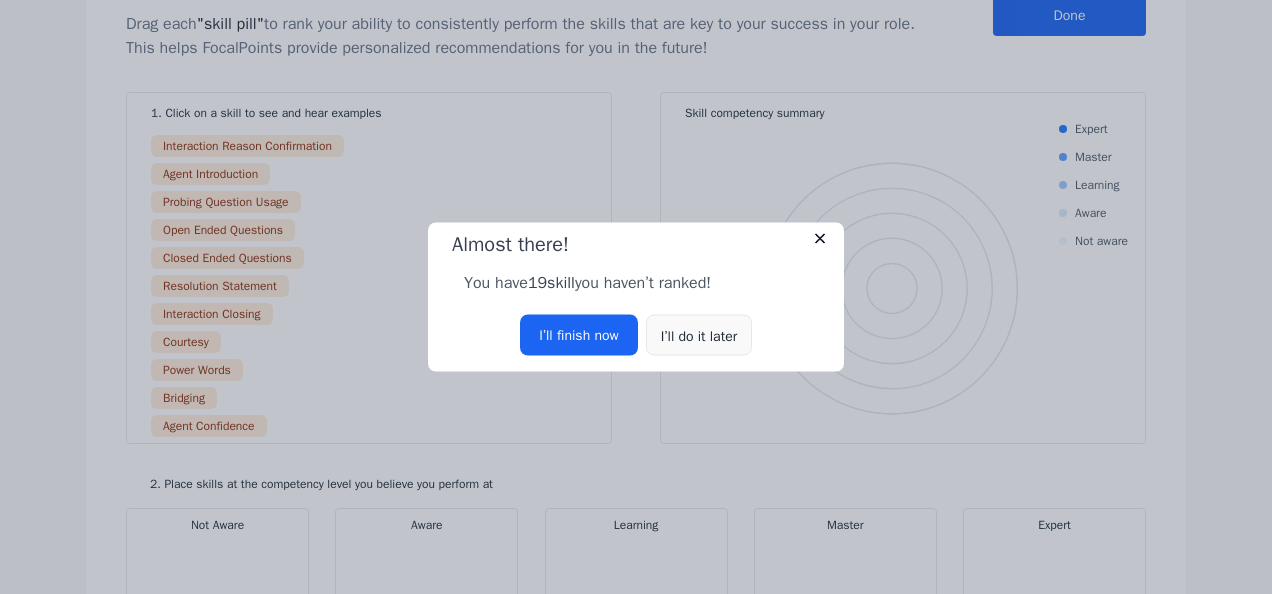 click on "I’ll do it later" at bounding box center [699, 335] 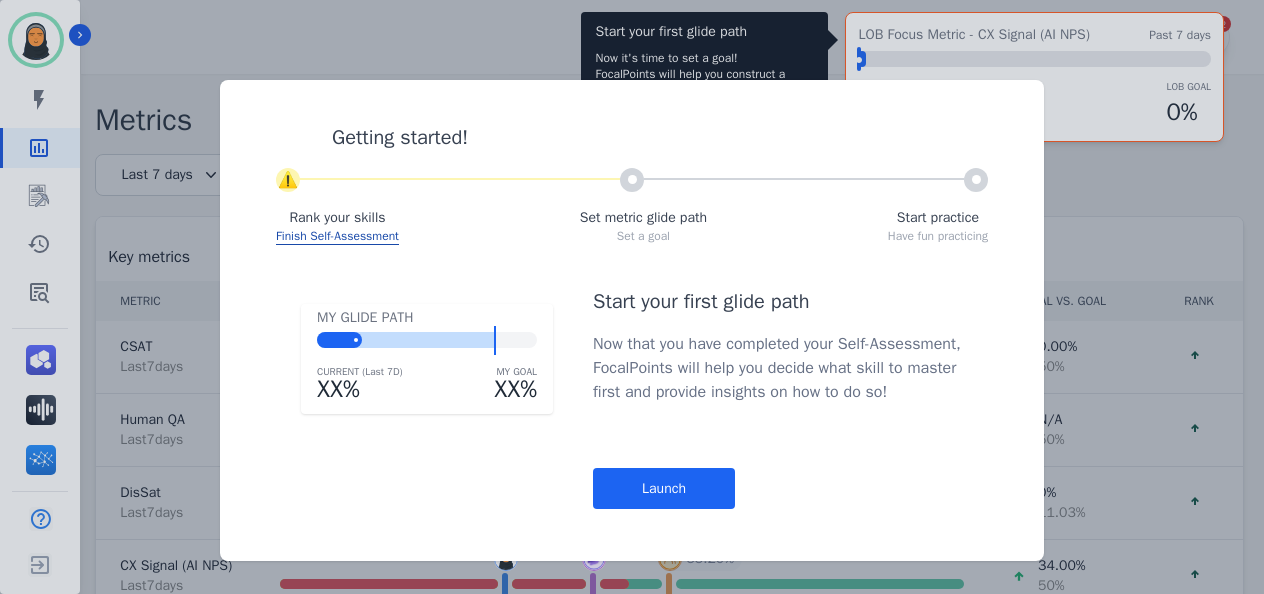 click on "Start your first glide path   Now that you have completed your Self-Assessment, FocalPoints will help
you decide what skill to master first and provide insights on how to do
so!   Launch" at bounding box center [778, 398] 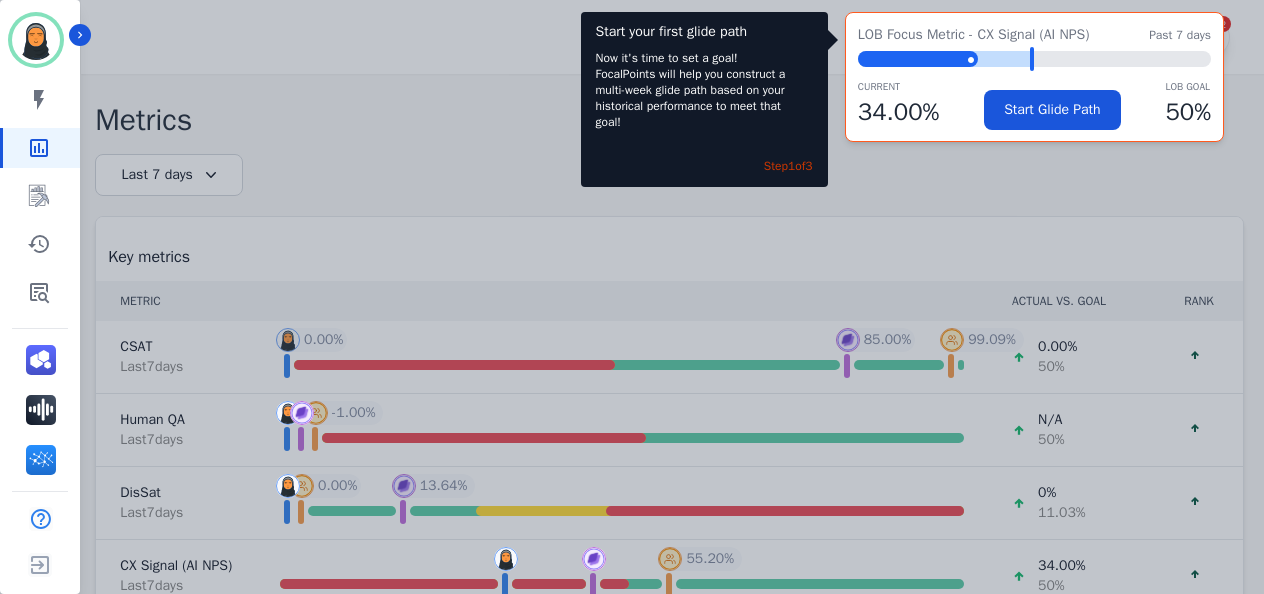 click on "Start your first glide path   Now it's time to set a goal! FocalPoints will help you construct
a multi-week glide path based on your historical performance to
meet that goal!       Step  1  of  3   LOB Focus Metric - CX Signal (AI NPS)   Past 7 days   ⬤     LOB Goal: 50.00%         CURRENT   34.00 %   Start Glide Path   LOB Goal   50 %" at bounding box center (632, 297) 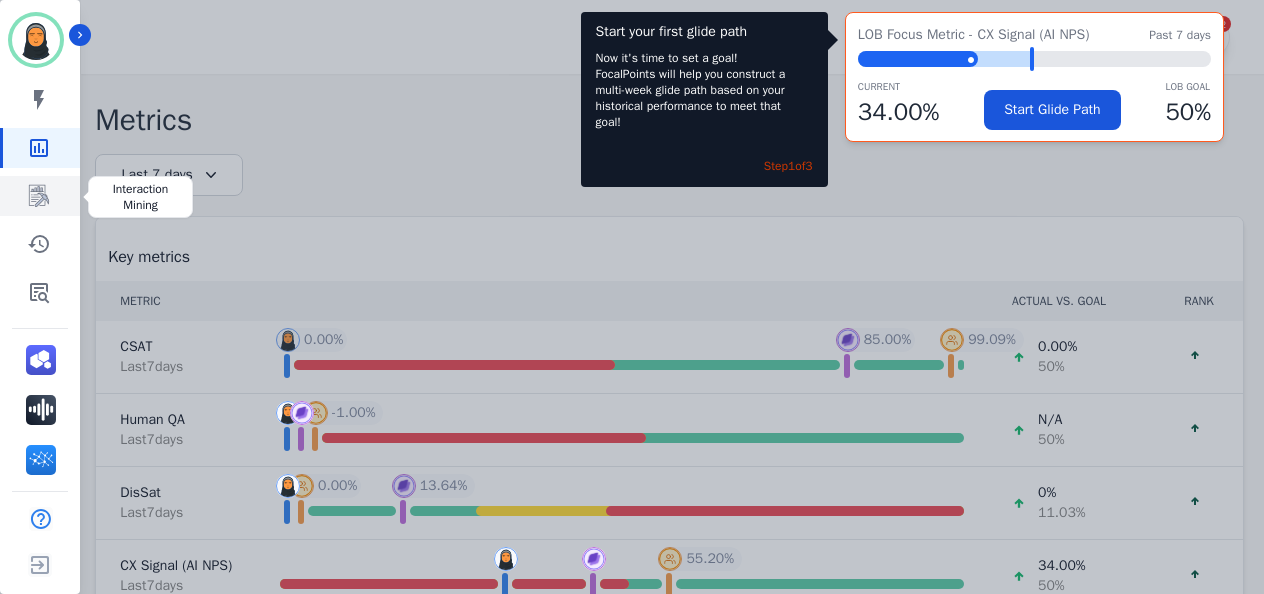 click at bounding box center [41, 196] 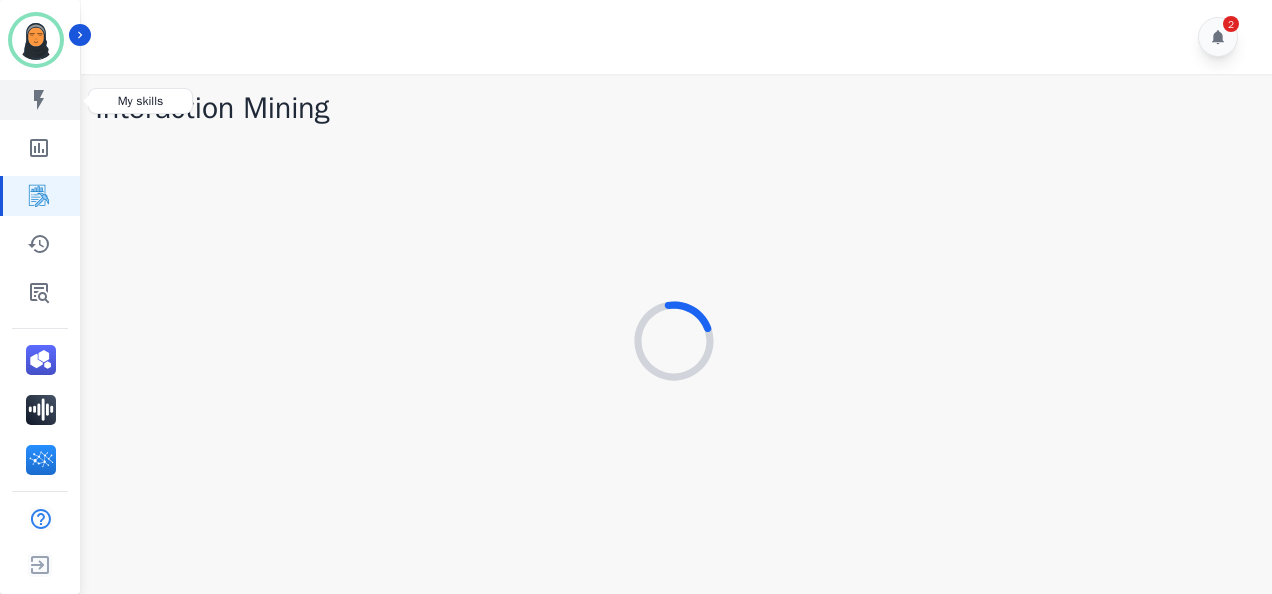 click at bounding box center (41, 100) 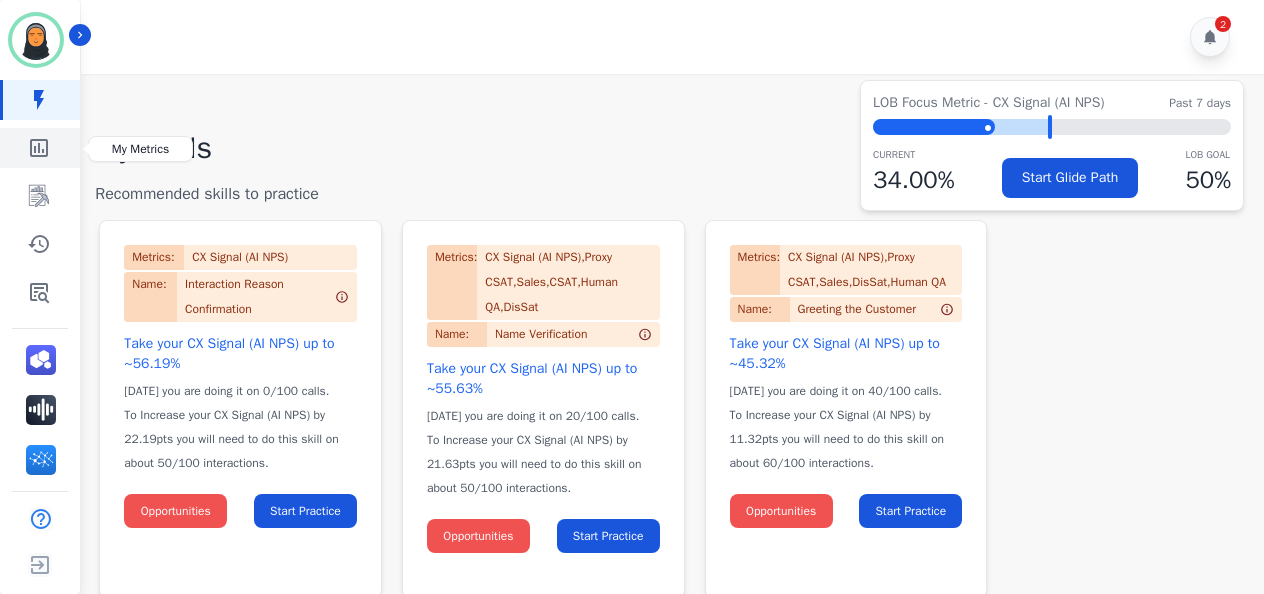 click at bounding box center (41, 148) 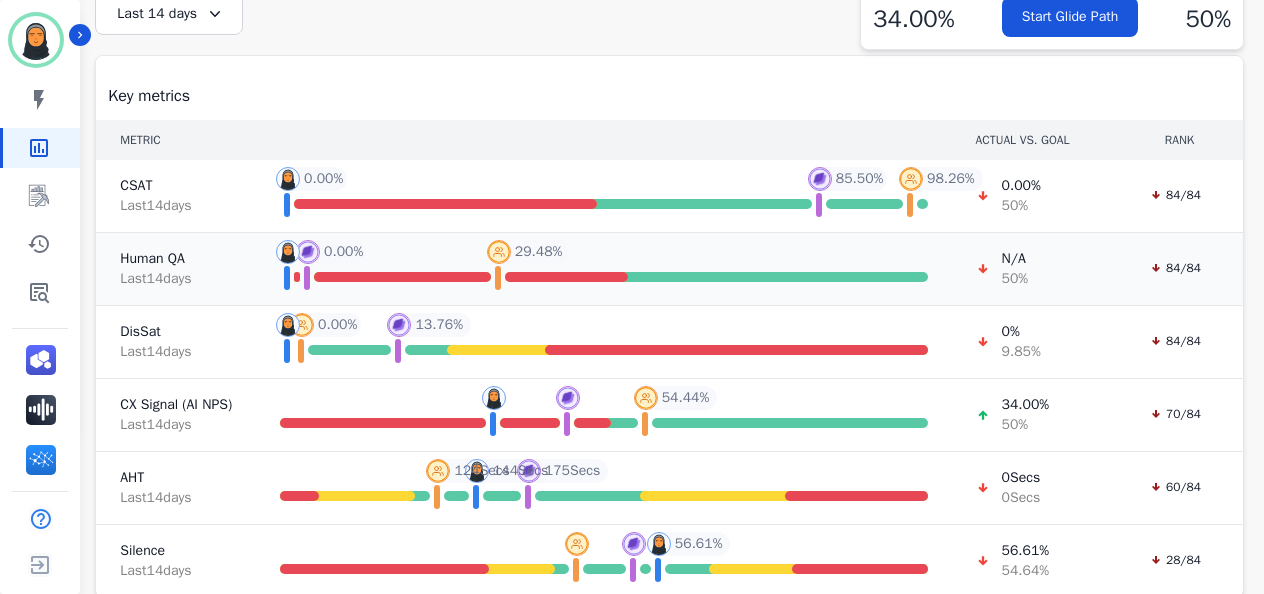 scroll, scrollTop: 162, scrollLeft: 0, axis: vertical 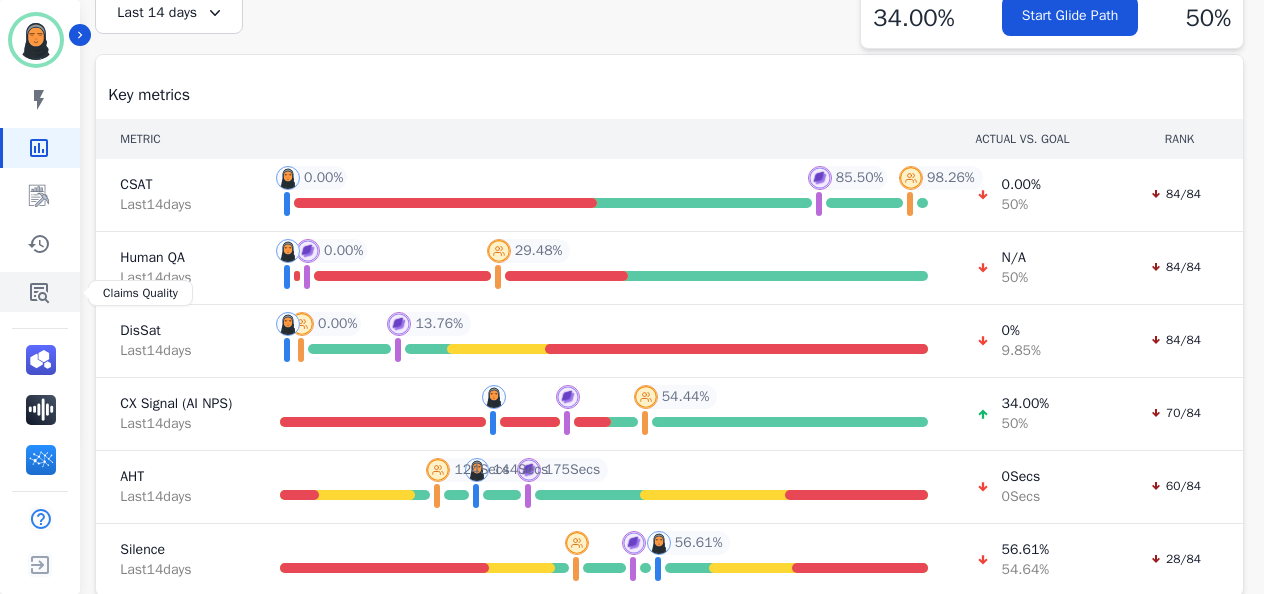 click 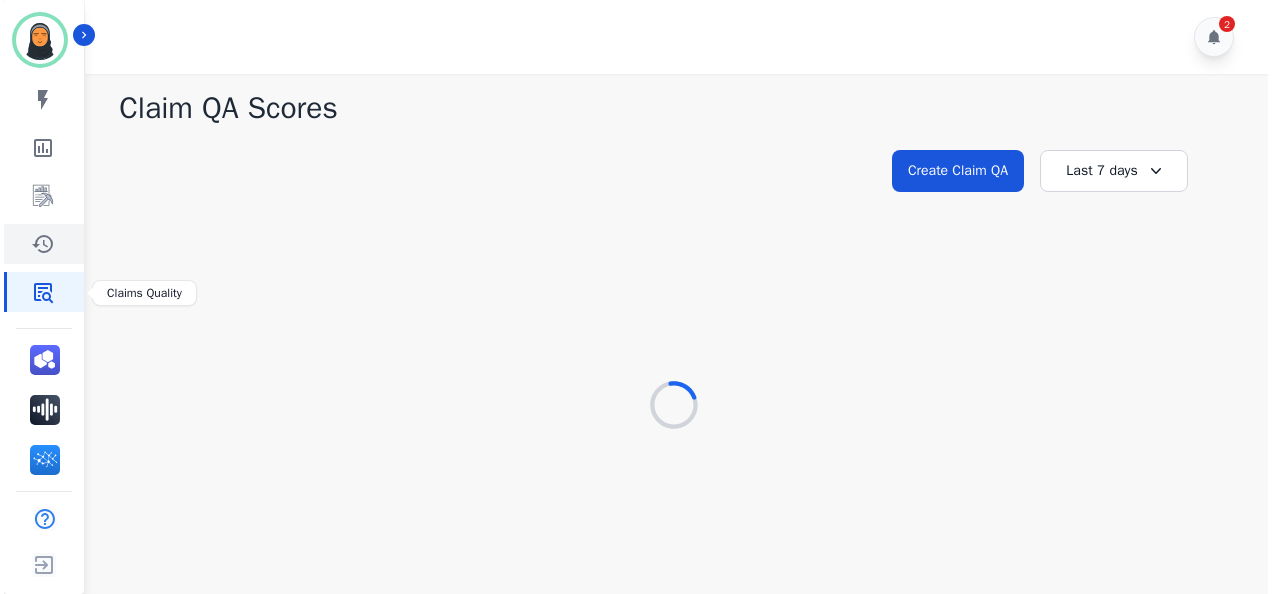 scroll, scrollTop: 0, scrollLeft: 0, axis: both 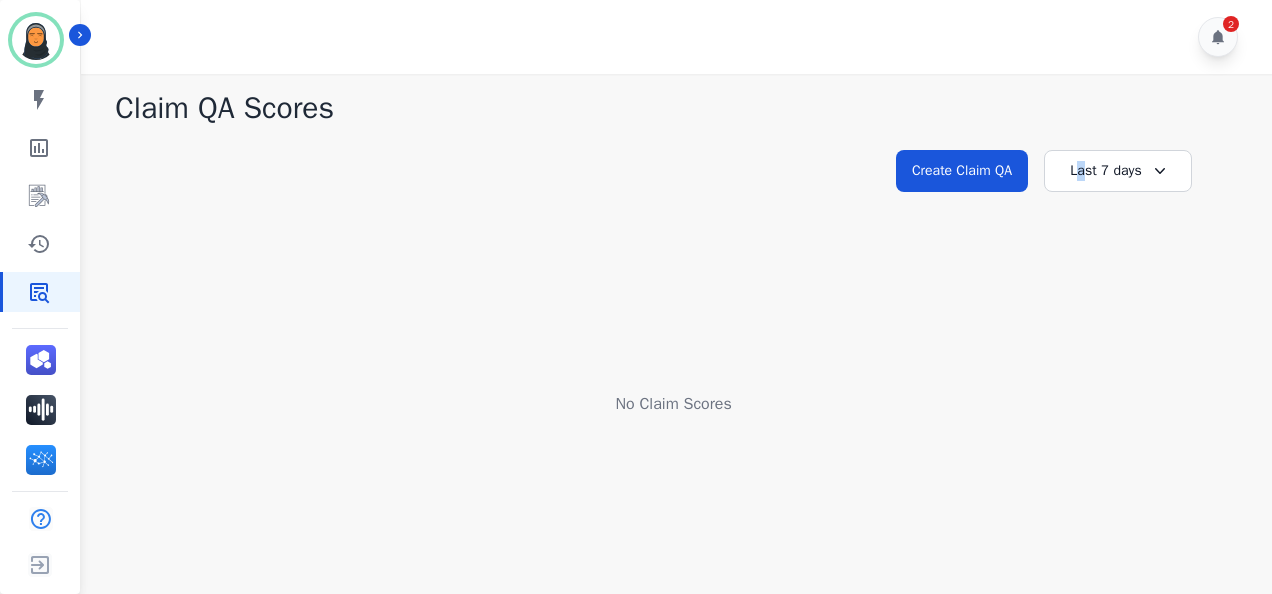 click on "Last 7 days" at bounding box center (1118, 171) 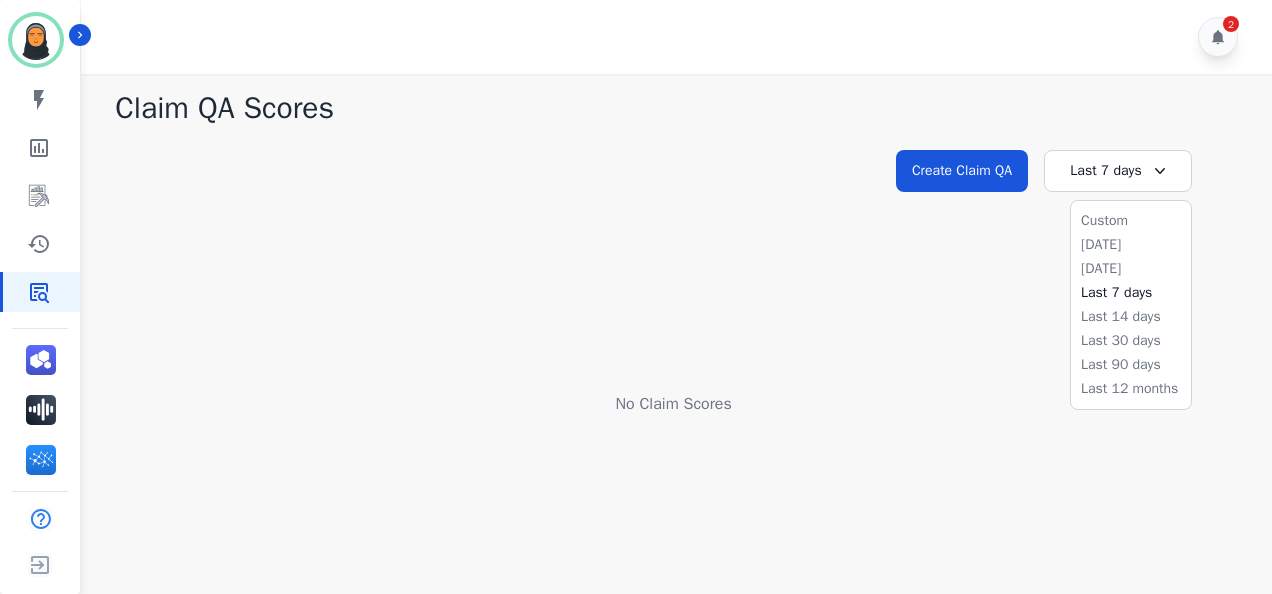 drag, startPoint x: 1082, startPoint y: 169, endPoint x: 1120, endPoint y: 336, distance: 171.2688 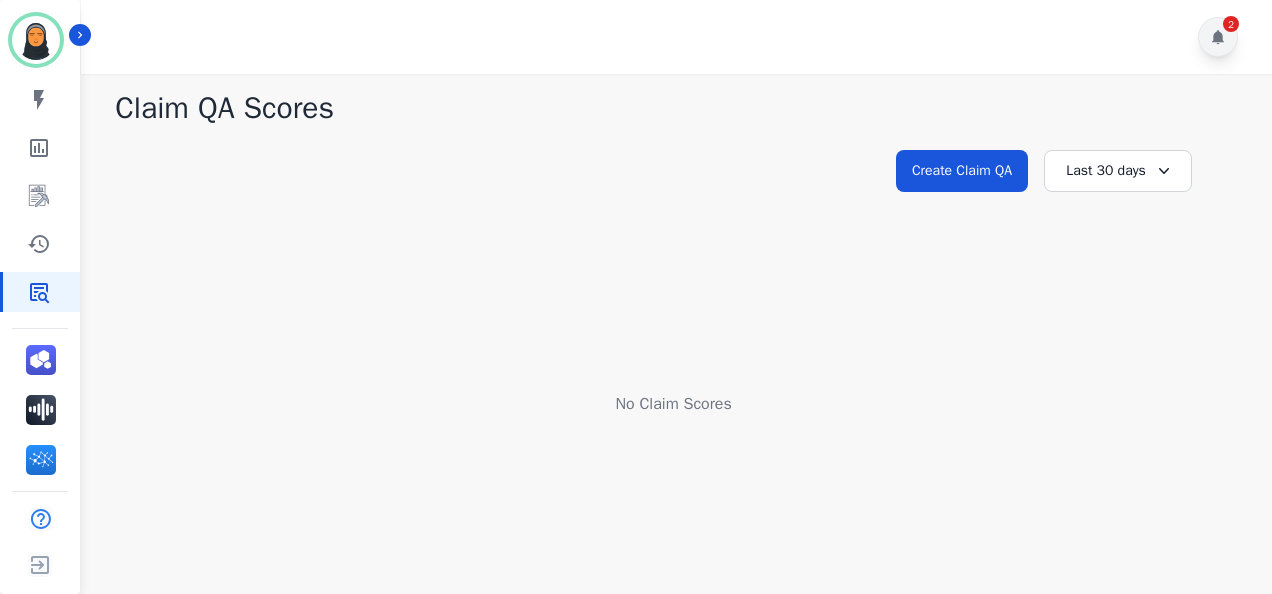 click on "2" at bounding box center [1218, 37] 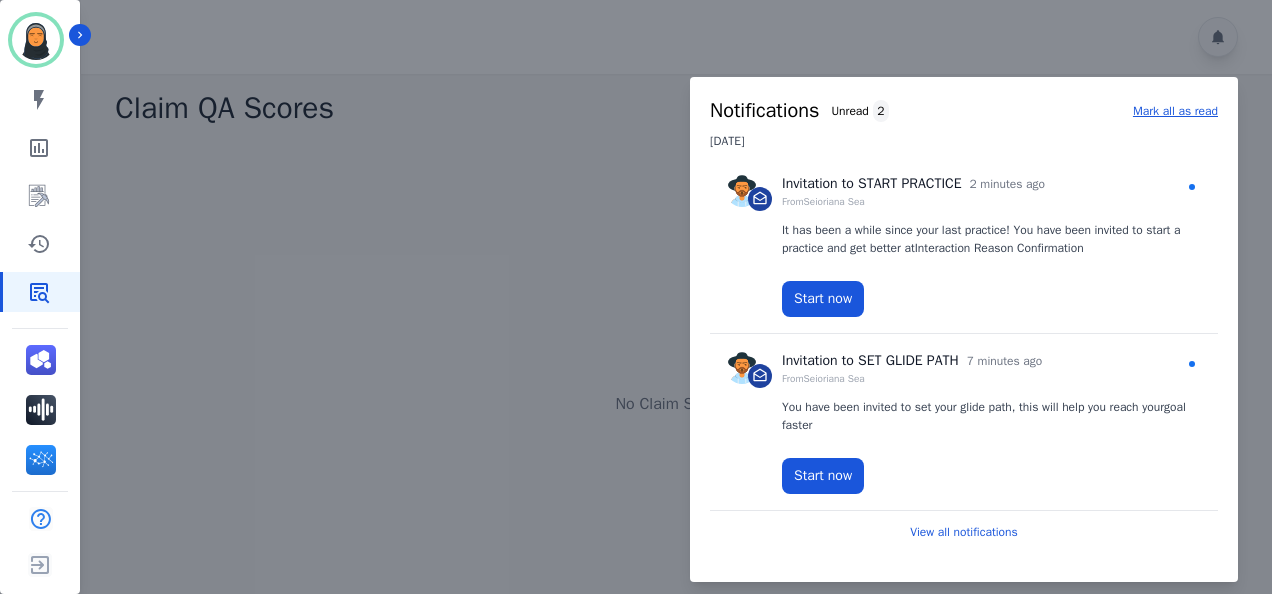 click at bounding box center (636, 297) 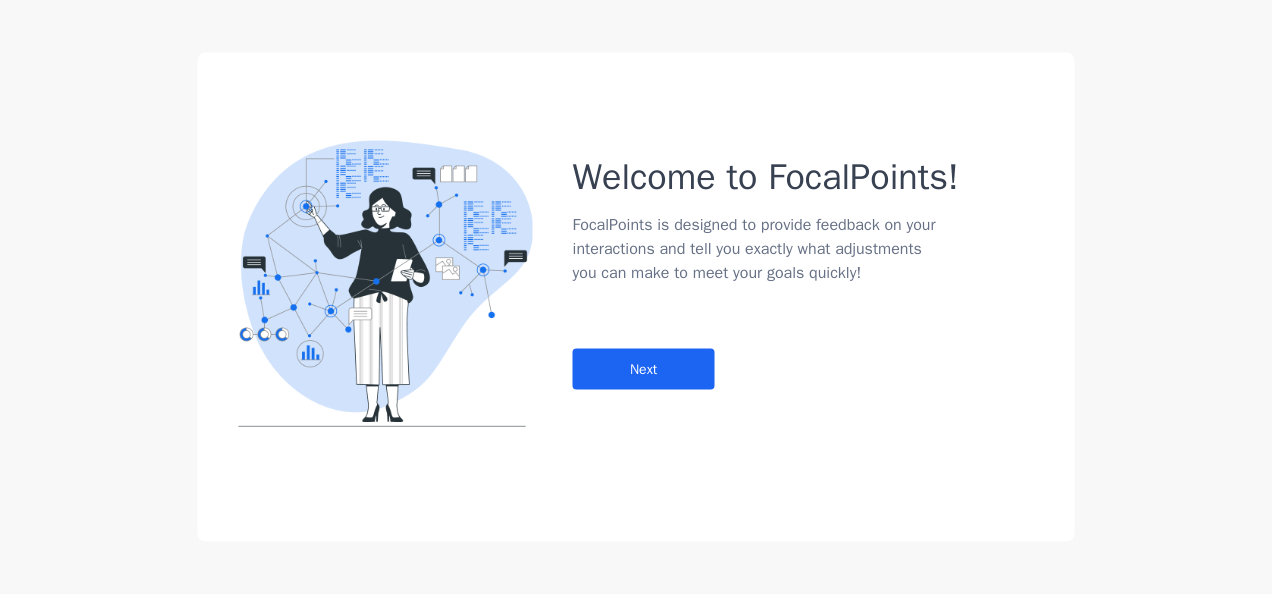click on "Welcome to FocalPoints!   FocalPoints is designed to provide feedback on your interactions and
tell you exactly what adjustments you can make to meet your goals
quickly!   Next" 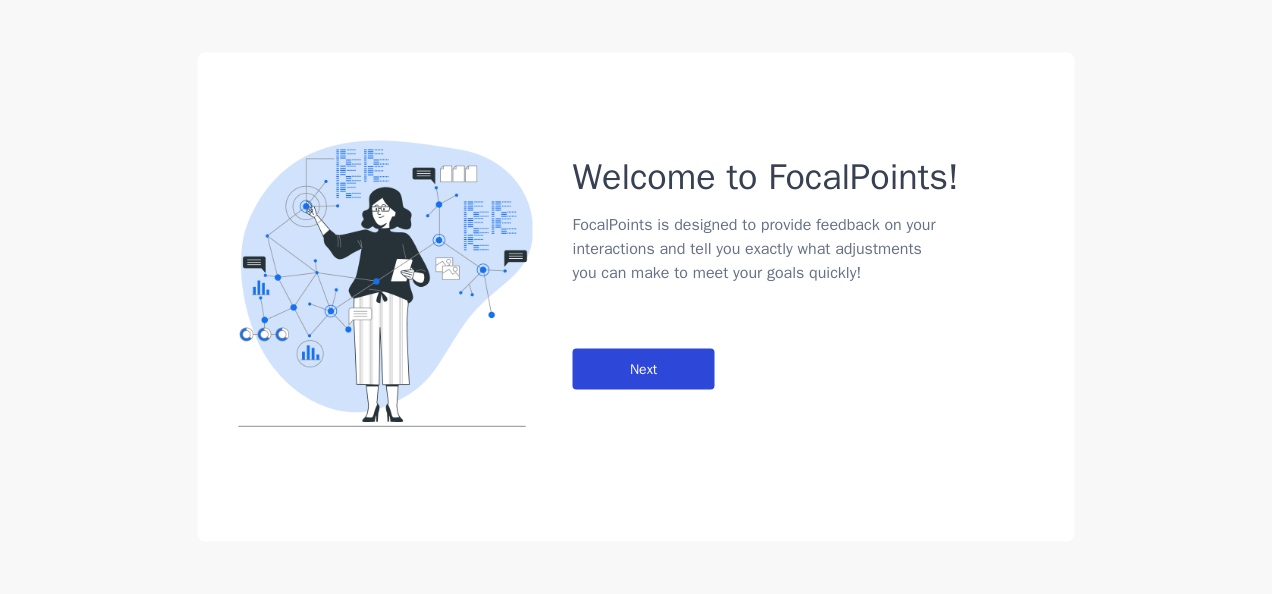 click on "Next" at bounding box center [644, 369] 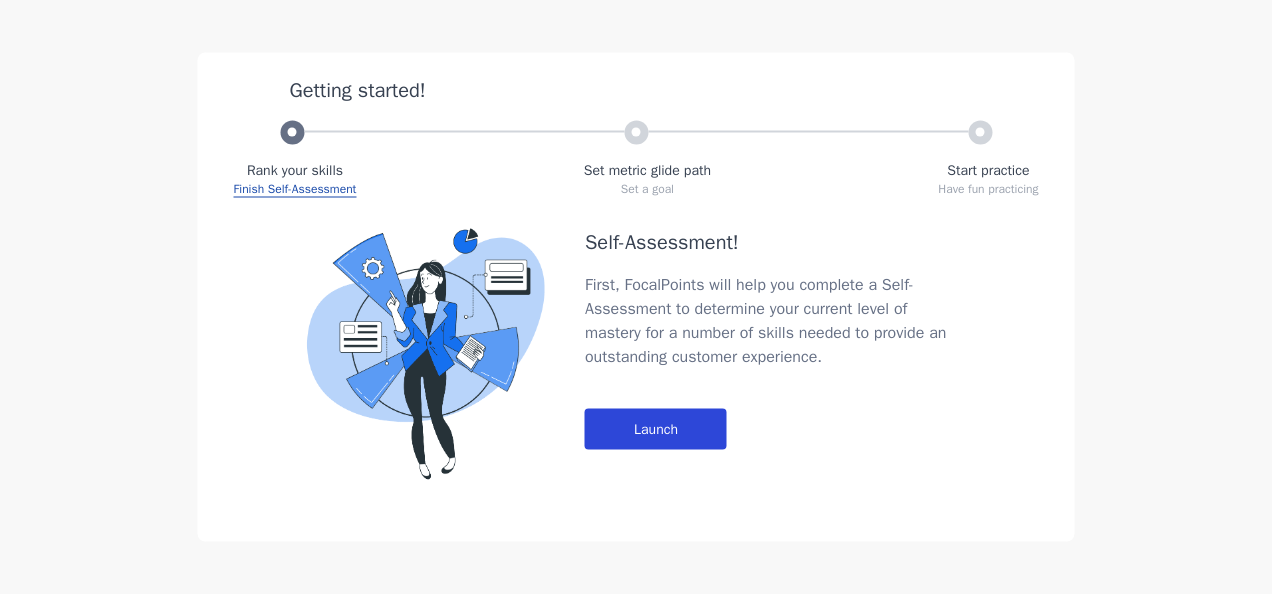 click on "Launch" at bounding box center (656, 429) 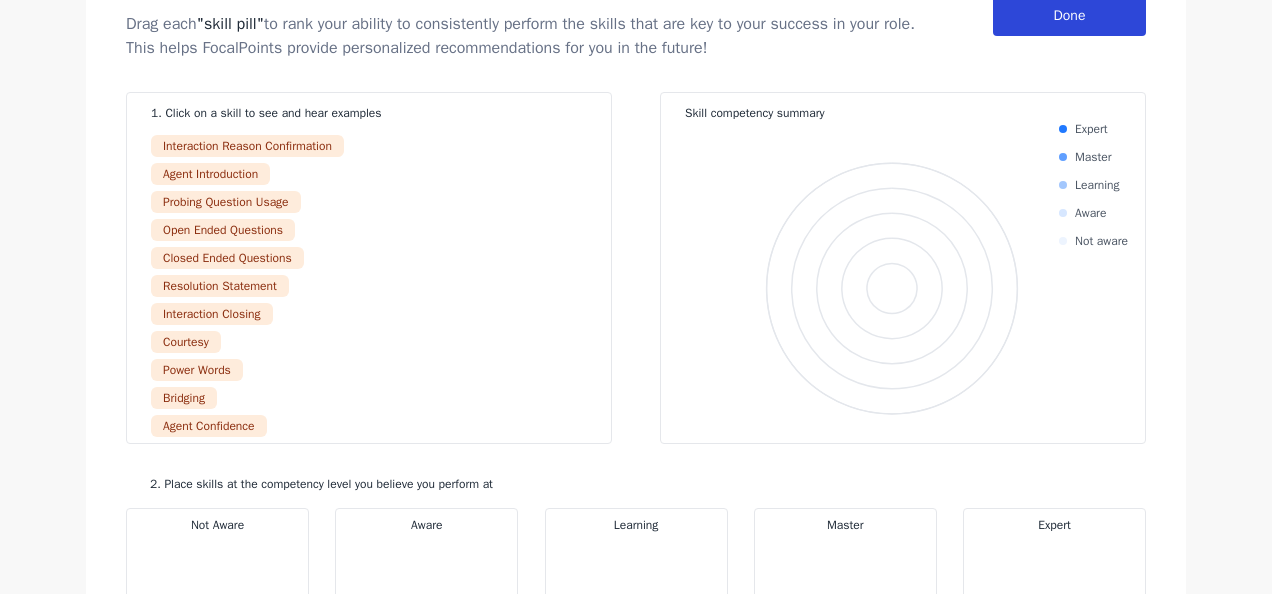 click on "Done" at bounding box center [1069, 15] 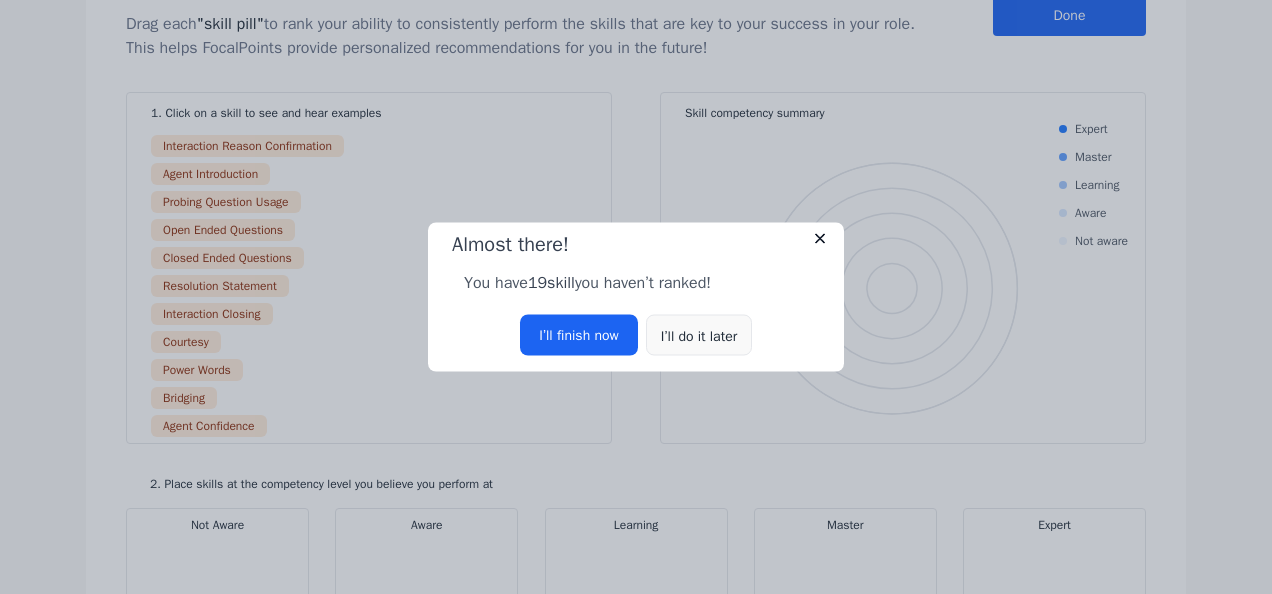 click on "I’ll do it later" at bounding box center (699, 335) 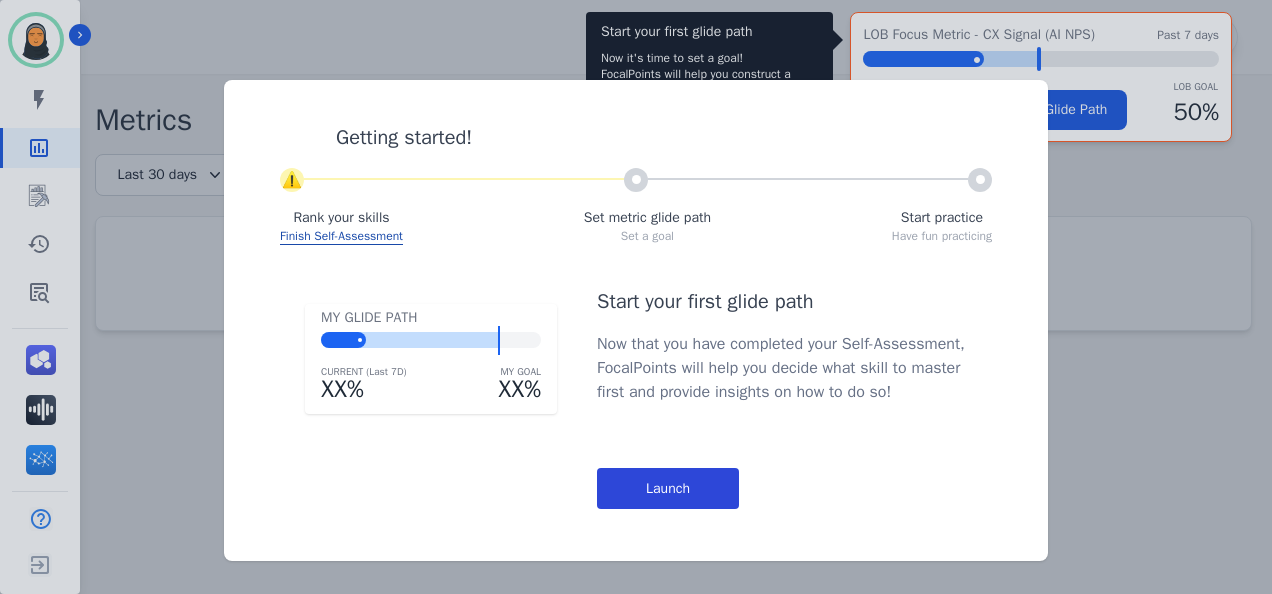 click on "Launch" at bounding box center [668, 488] 